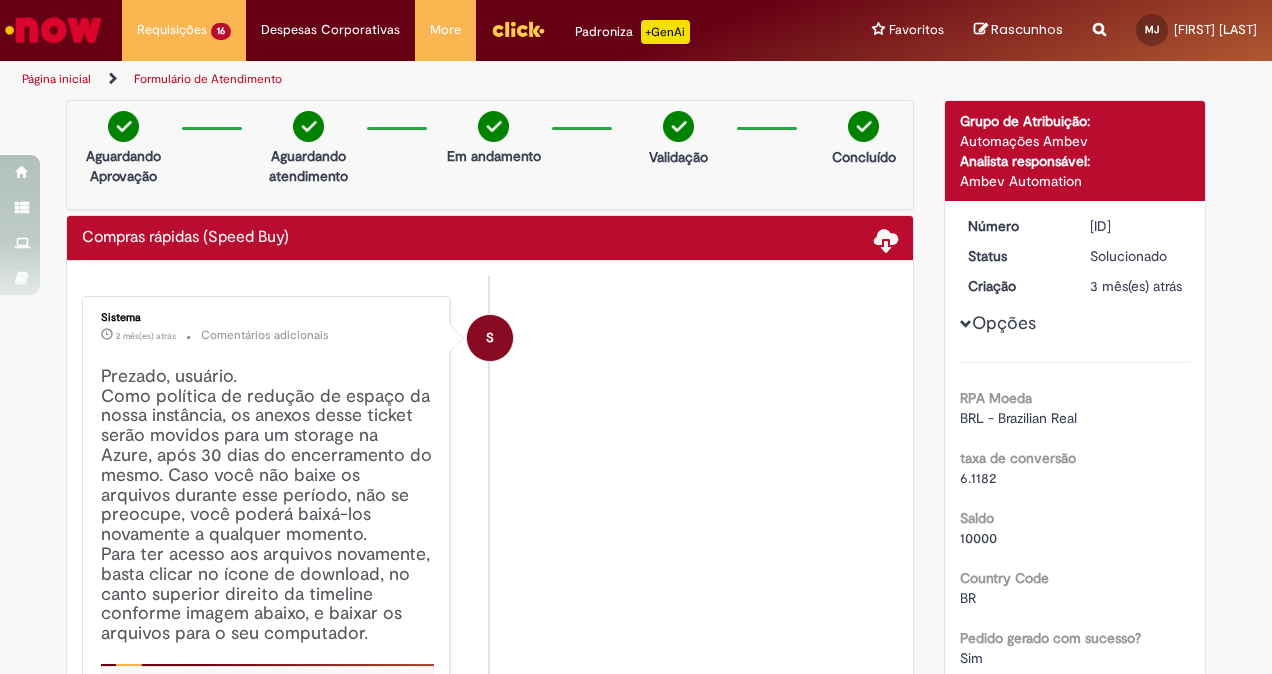 scroll, scrollTop: 0, scrollLeft: 0, axis: both 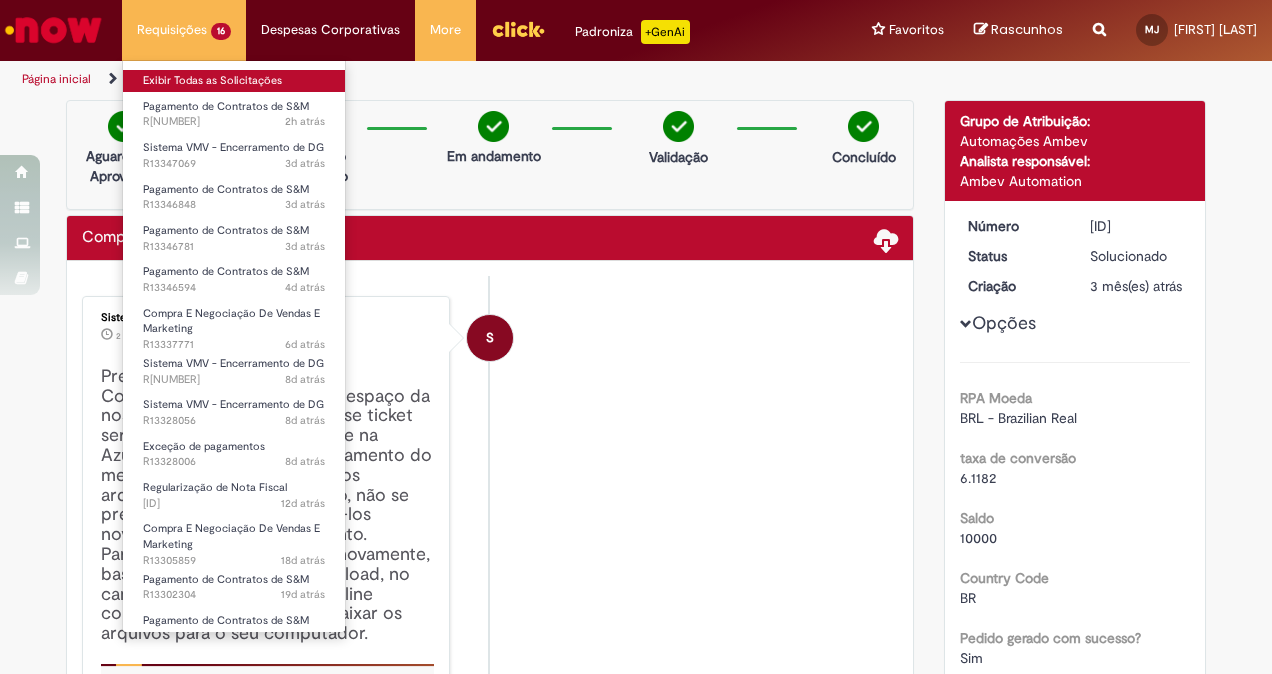 click on "Exibir Todas as Solicitações" at bounding box center [234, 81] 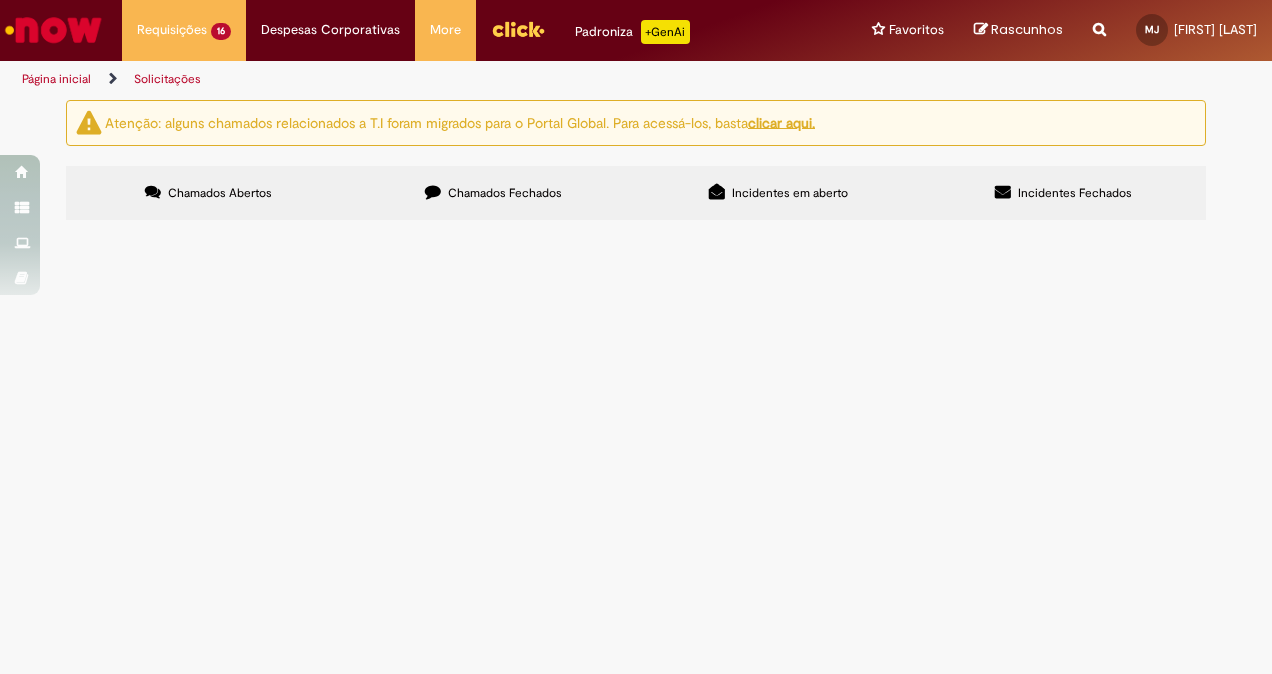 scroll, scrollTop: 0, scrollLeft: 0, axis: both 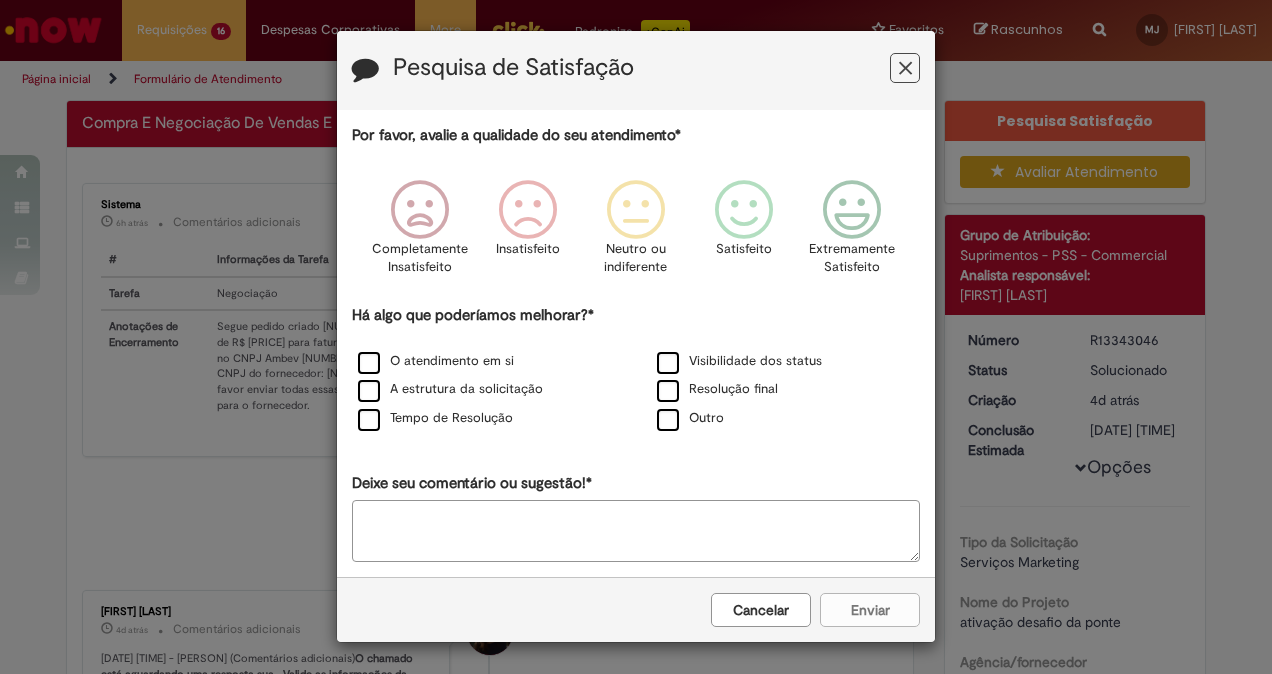 click at bounding box center (905, 68) 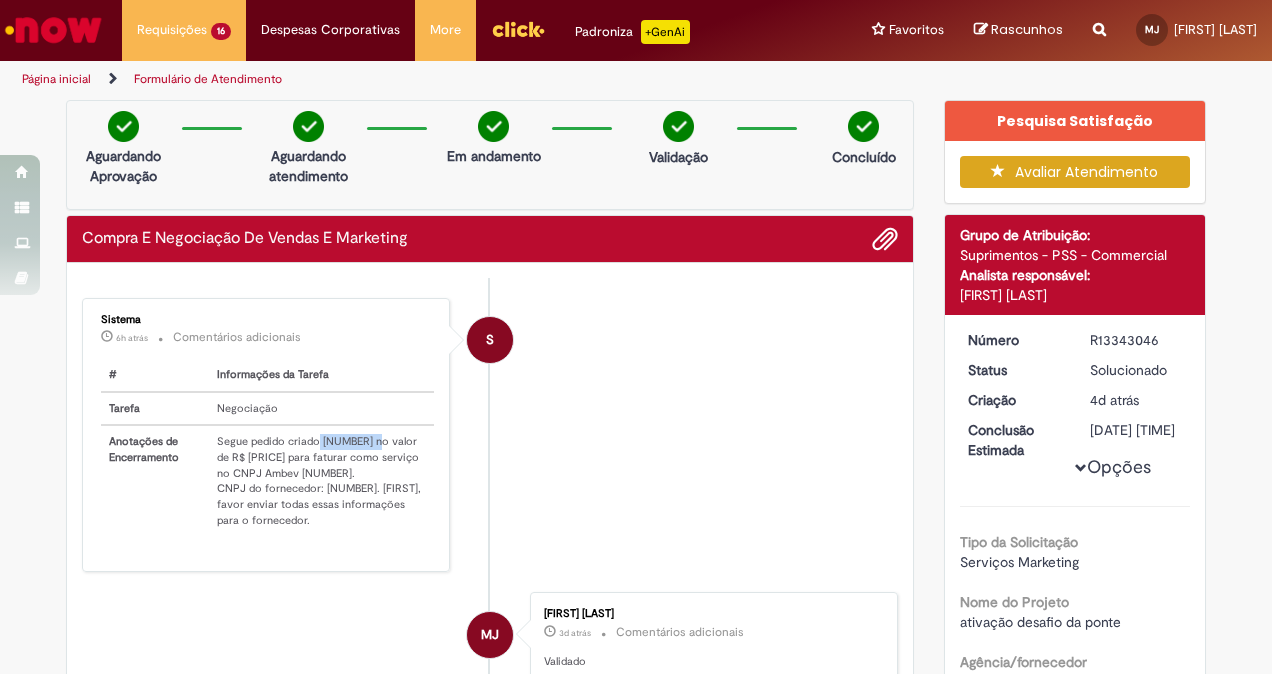 drag, startPoint x: 305, startPoint y: 435, endPoint x: 367, endPoint y: 437, distance: 62.03225 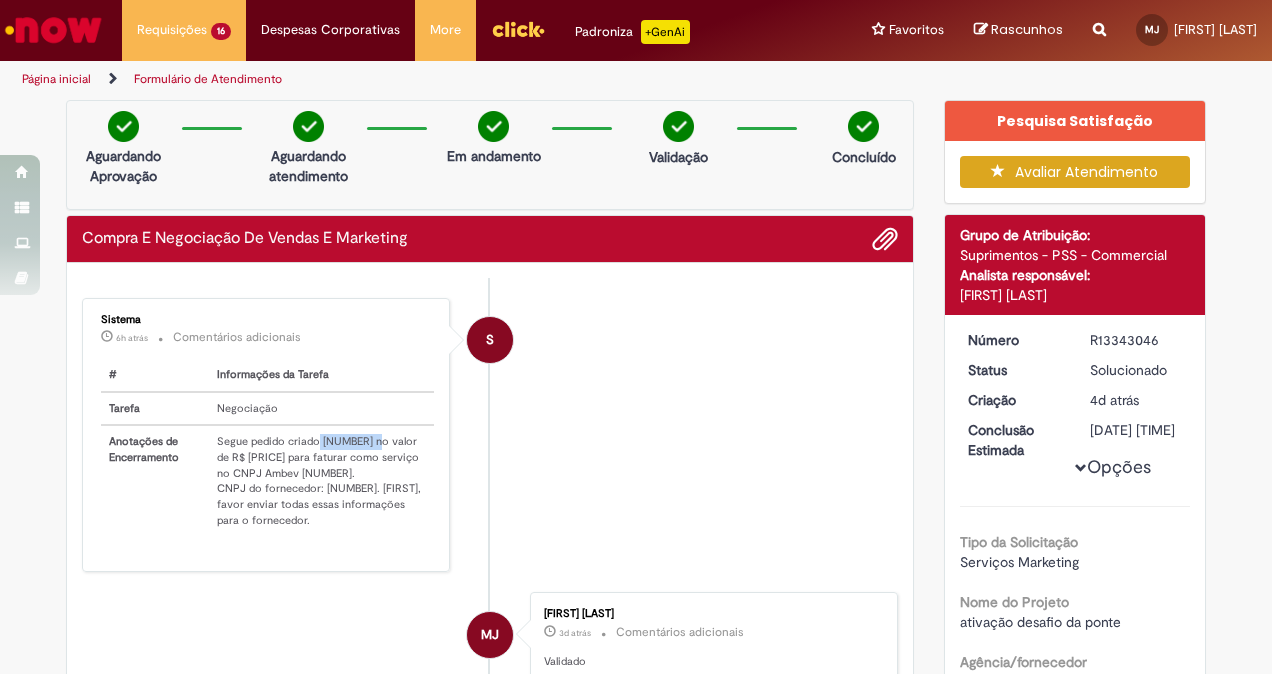 copy on "[NUMBER]" 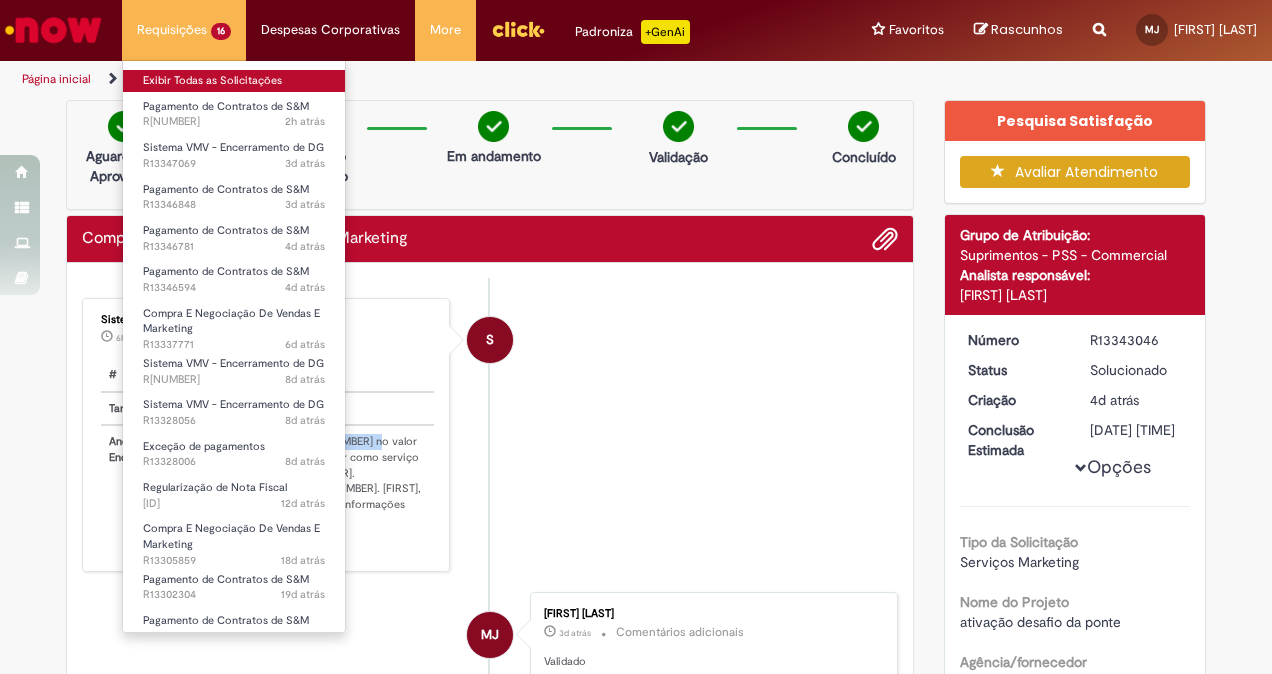 click on "Exibir Todas as Solicitações" at bounding box center (234, 81) 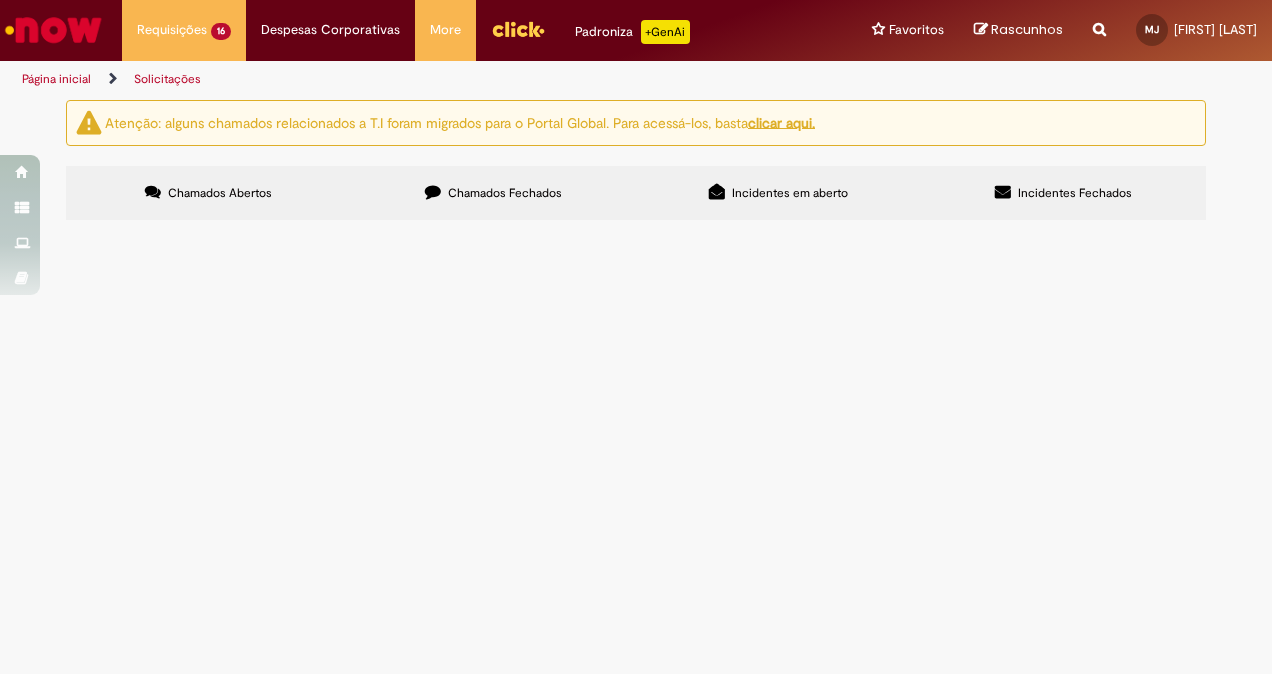 scroll, scrollTop: 21, scrollLeft: 0, axis: vertical 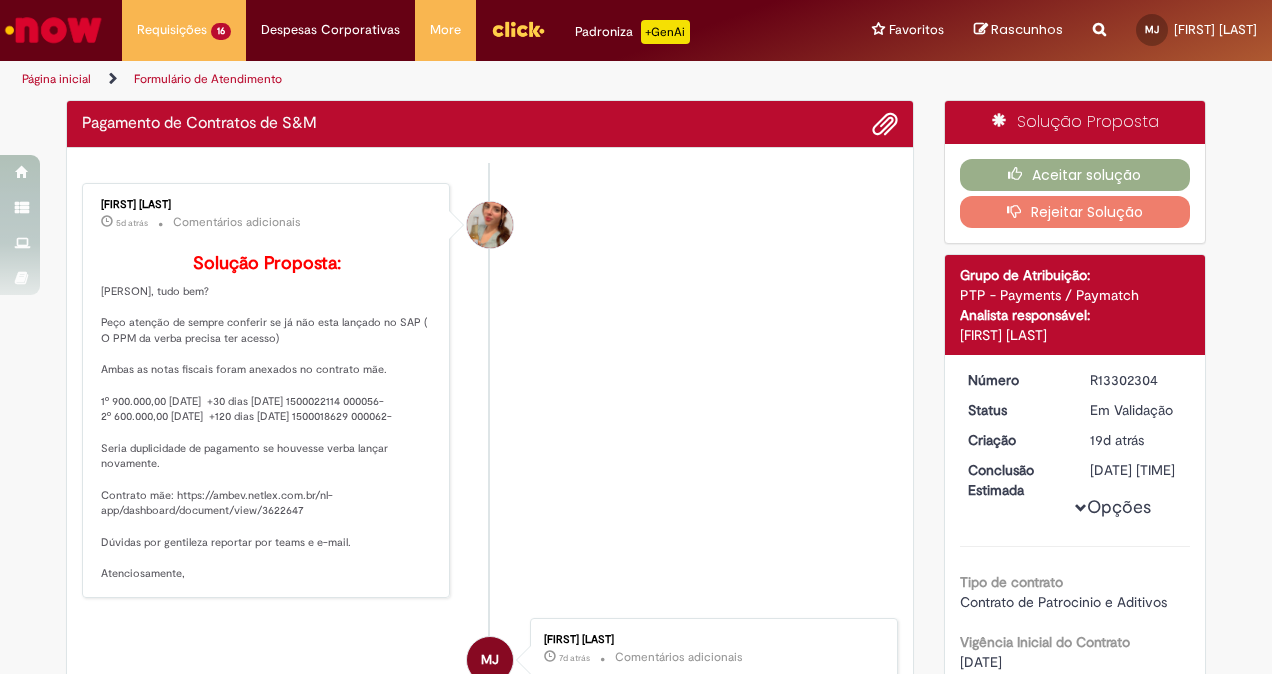 click on "[FIRST] [LAST]
5d atrás 5 dias atrás     Comentários adicionais
Solução Proposta:
Maria, tudo bem?
Peço atenção de sempre conferir se já não esta lançado no SAP ( O PPM da verba precisa ter acesso)
Ambas as notas fiscais foram anexados no contrato mãe.
1º [NUMBER] [DATE]  +30 dias [DATE] [NUMBER] [NUMBER]-
2º [NUMBER] [DATE]  +120 dias [DATE] [NUMBER] [NUMBER]-
Seria duplicidade de pagamento se houvesse verba lançar novamente.
Contrato mãe: https://ambev.netlex.com.br/nl-app/dashboard/document/view/3622647
Dúvidas por gentileza reportar por teams e e-mail.
Atenciosamente," at bounding box center (490, 390) 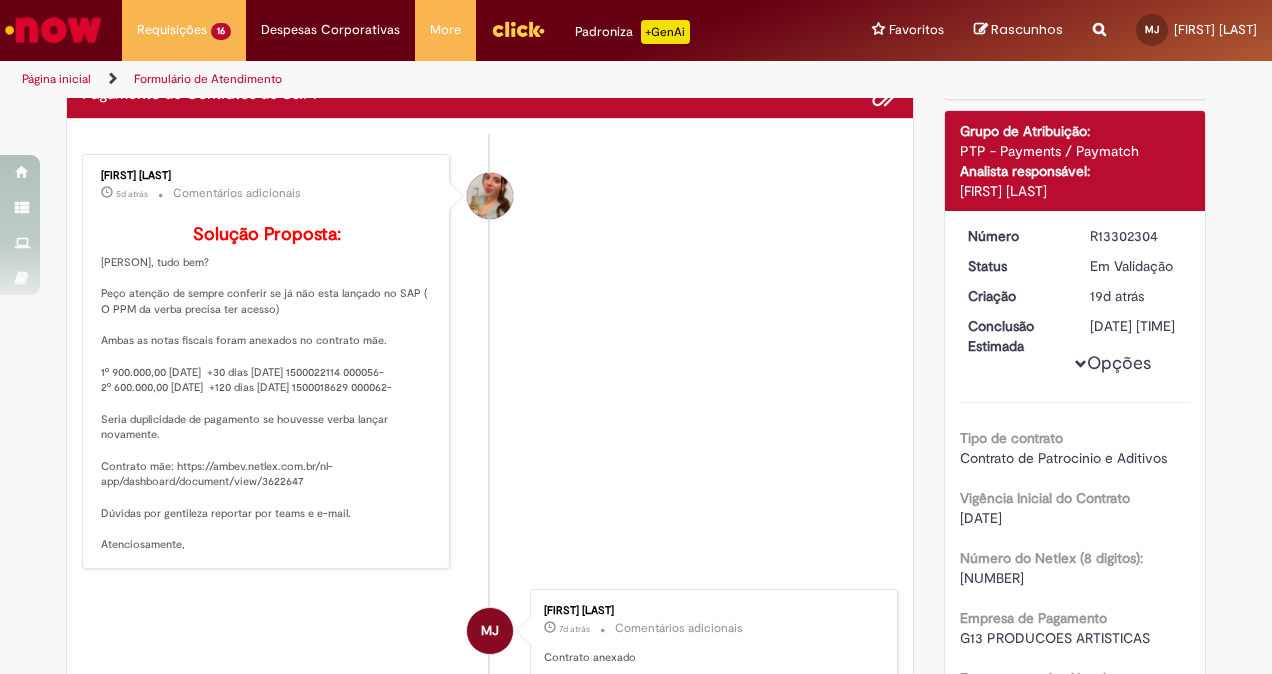 scroll, scrollTop: 144, scrollLeft: 0, axis: vertical 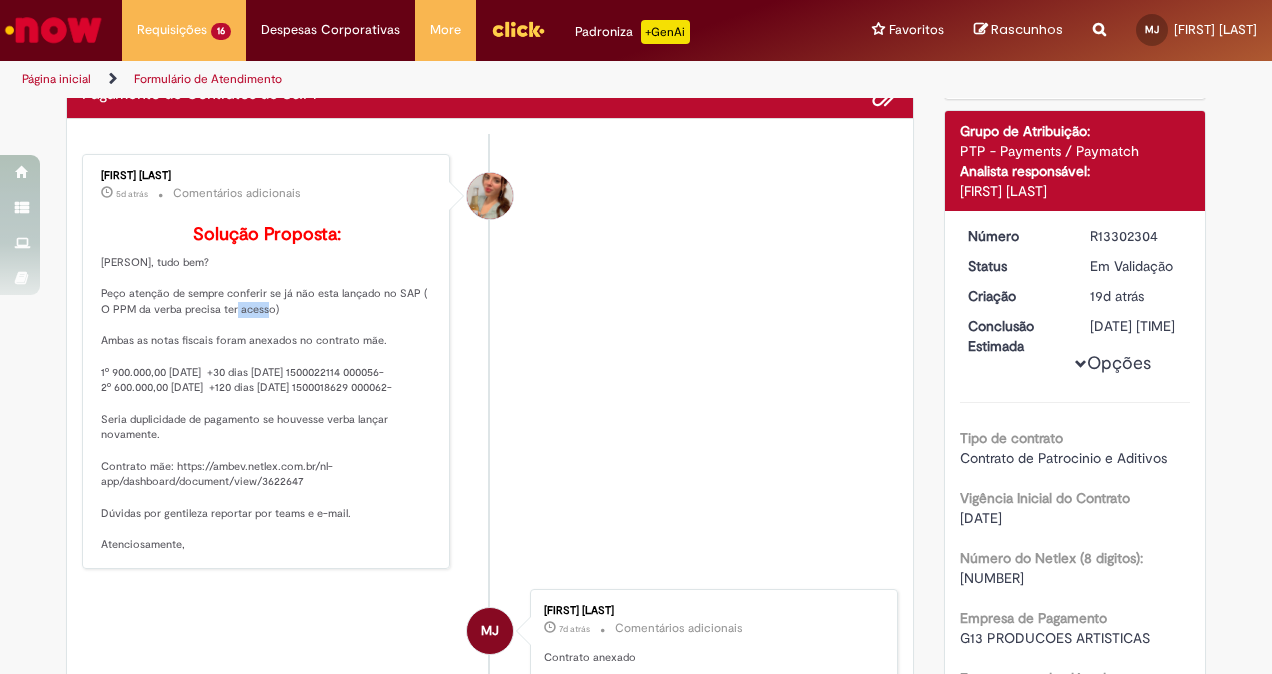 click on "Solução Proposta:
[PERSON], tudo bem?
Peço atenção de sempre conferir se já não esta lançado no SAP ( O PPM da verba precisa ter acesso)
Ambas as notas fiscais foram anexados no contrato mãe.
1º 900.000,00 [DATE]  +30 dias [DATE] 1500022114 000056-
2º 600.000,00 [DATE]  +120 dias [DATE] 1500018629 000062-
Seria duplicidade de pagamento se houvesse verba lançar novamente.
Contrato mãe: https://ambev.netlex.com.br/nl-app/dashboard/document/view/3622647
Dúvidas por gentileza reportar por teams e e-mail.
Atenciosamente," at bounding box center (267, 389) 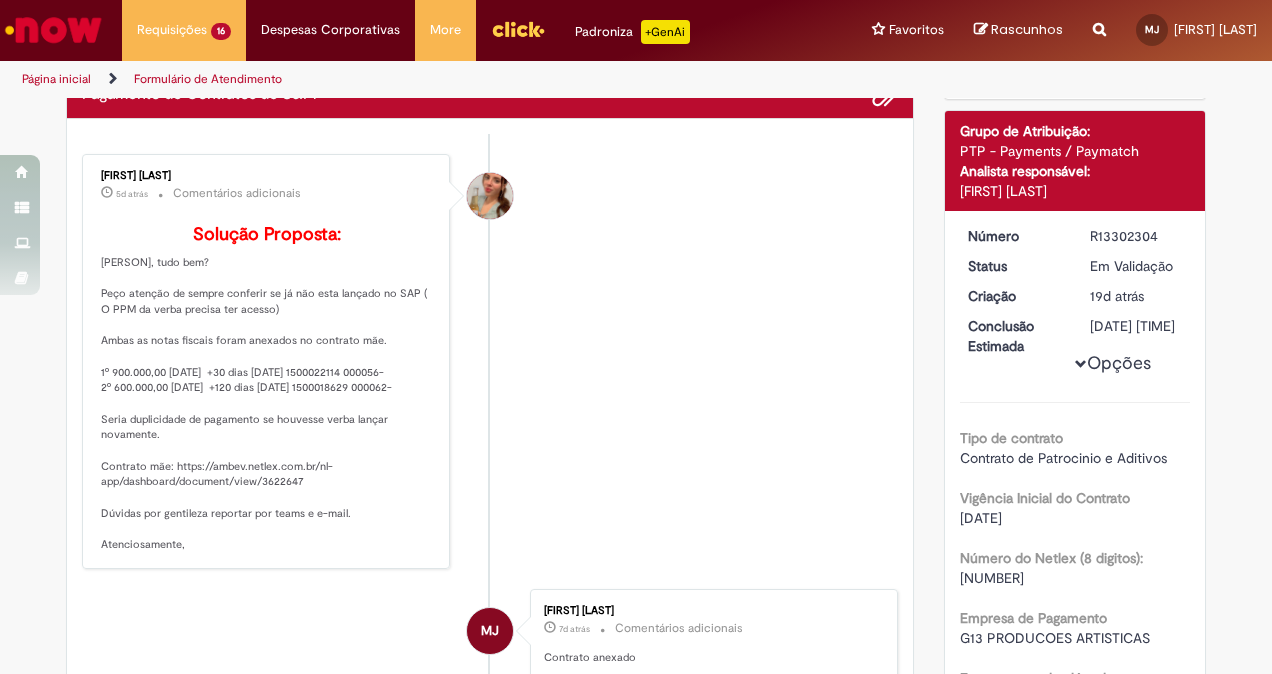 drag, startPoint x: 232, startPoint y: 334, endPoint x: 345, endPoint y: 347, distance: 113.74533 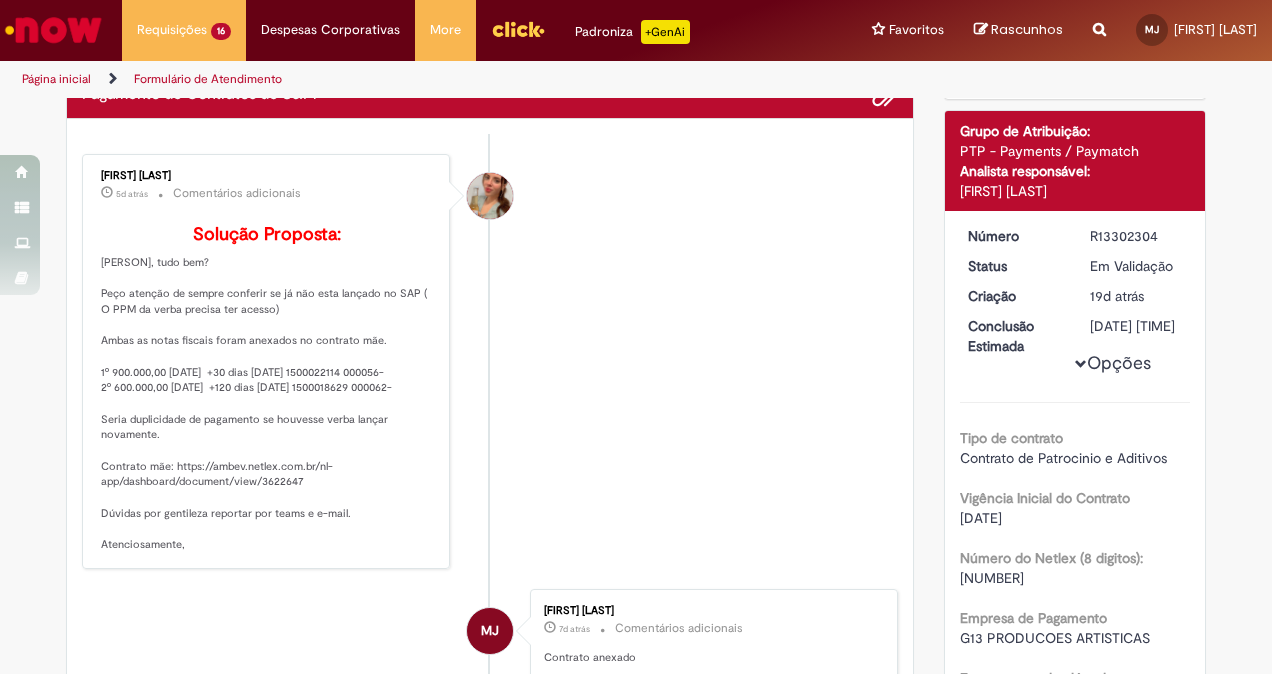 click at bounding box center [490, 374] 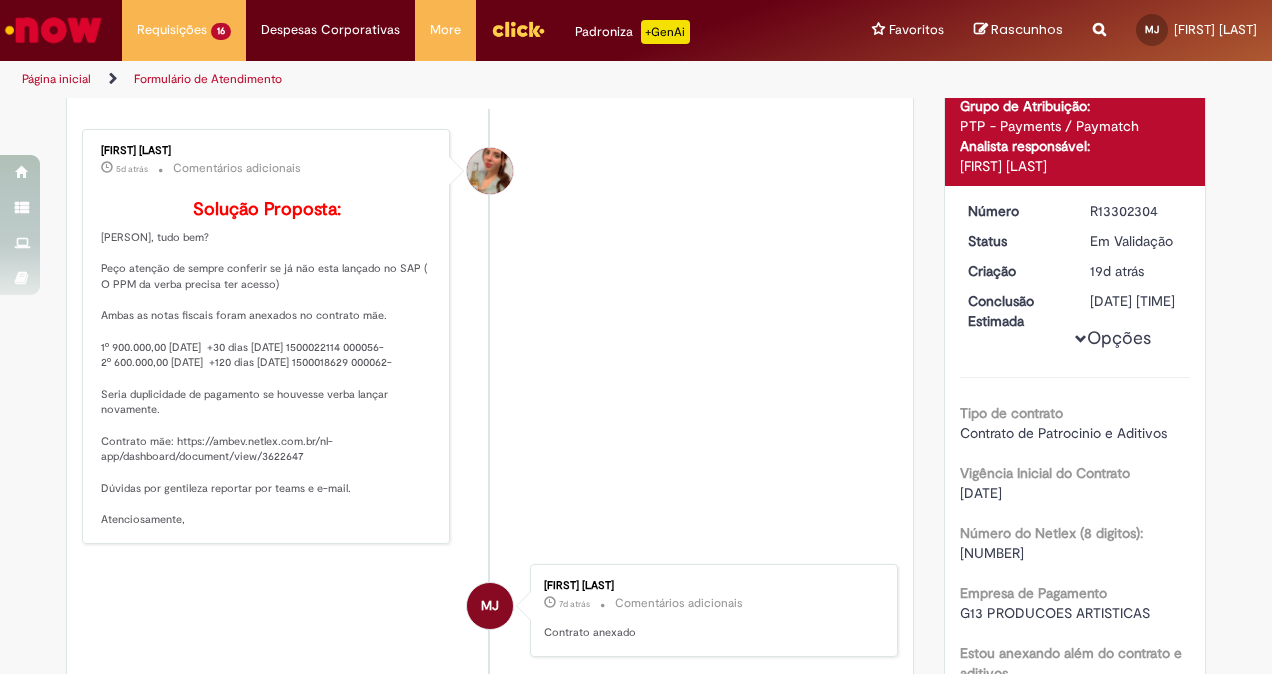 scroll, scrollTop: 168, scrollLeft: 0, axis: vertical 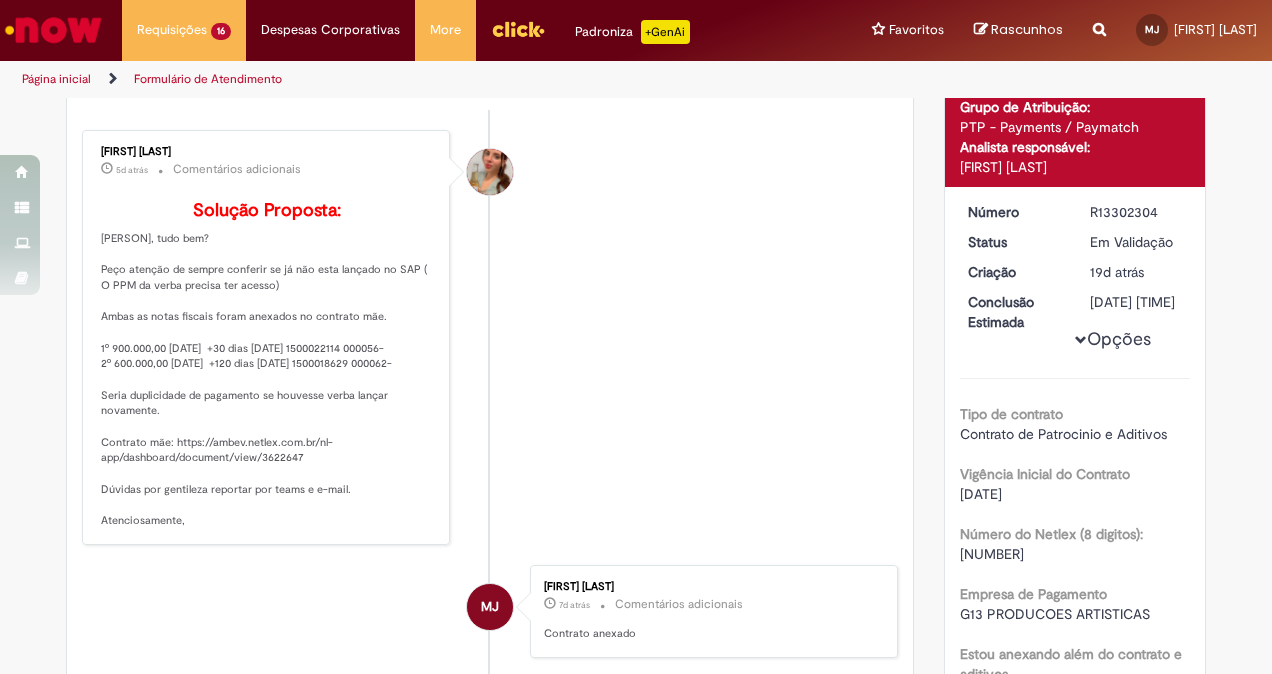 click on "Solução Proposta:
[PERSON], tudo bem?
Peço atenção de sempre conferir se já não esta lançado no SAP ( O PPM da verba precisa ter acesso)
Ambas as notas fiscais foram anexados no contrato mãe.
1º 900.000,00 [DATE]  +30 dias [DATE] 1500022114 000056-
2º 600.000,00 [DATE]  +120 dias [DATE] 1500018629 000062-
Seria duplicidade de pagamento se houvesse verba lançar novamente.
Contrato mãe: https://ambev.netlex.com.br/nl-app/dashboard/document/view/3622647
Dúvidas por gentileza reportar por teams e e-mail.
Atenciosamente," at bounding box center [267, 365] 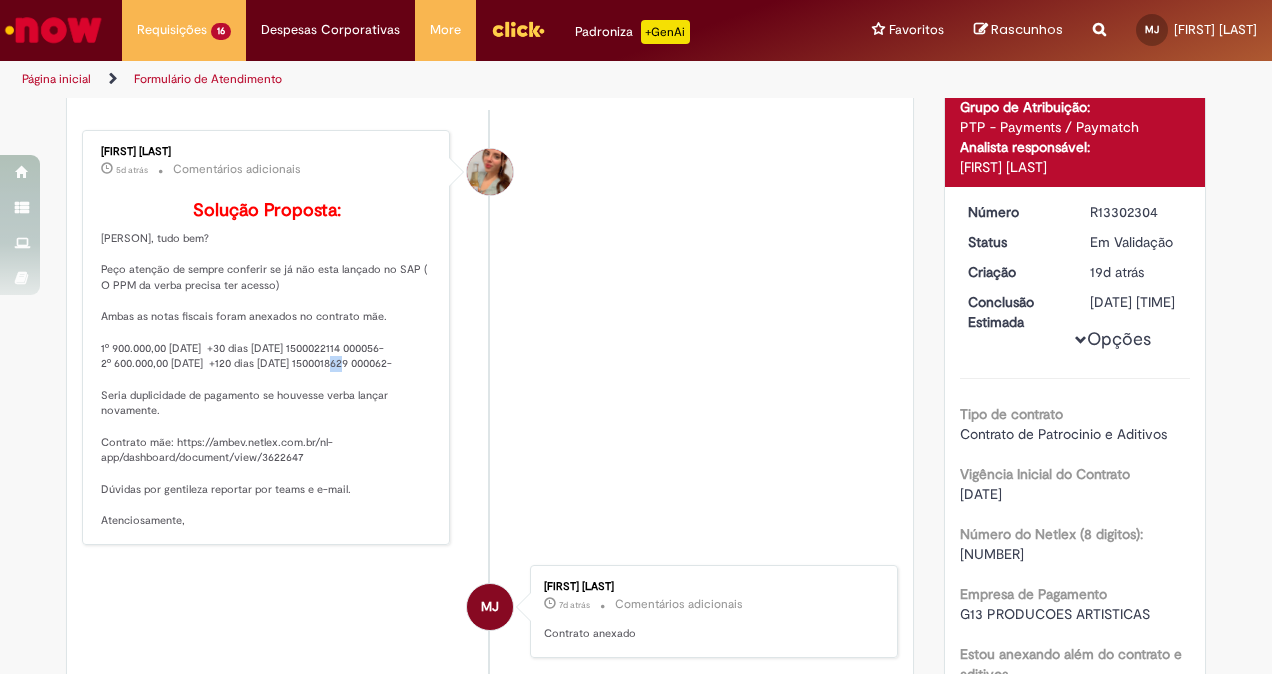 click on "Solução Proposta:
[PERSON], tudo bem?
Peço atenção de sempre conferir se já não esta lançado no SAP ( O PPM da verba precisa ter acesso)
Ambas as notas fiscais foram anexados no contrato mãe.
1º 900.000,00 [DATE]  +30 dias [DATE] 1500022114 000056-
2º 600.000,00 [DATE]  +120 dias [DATE] 1500018629 000062-
Seria duplicidade de pagamento se houvesse verba lançar novamente.
Contrato mãe: https://ambev.netlex.com.br/nl-app/dashboard/document/view/3622647
Dúvidas por gentileza reportar por teams e e-mail.
Atenciosamente," at bounding box center (267, 365) 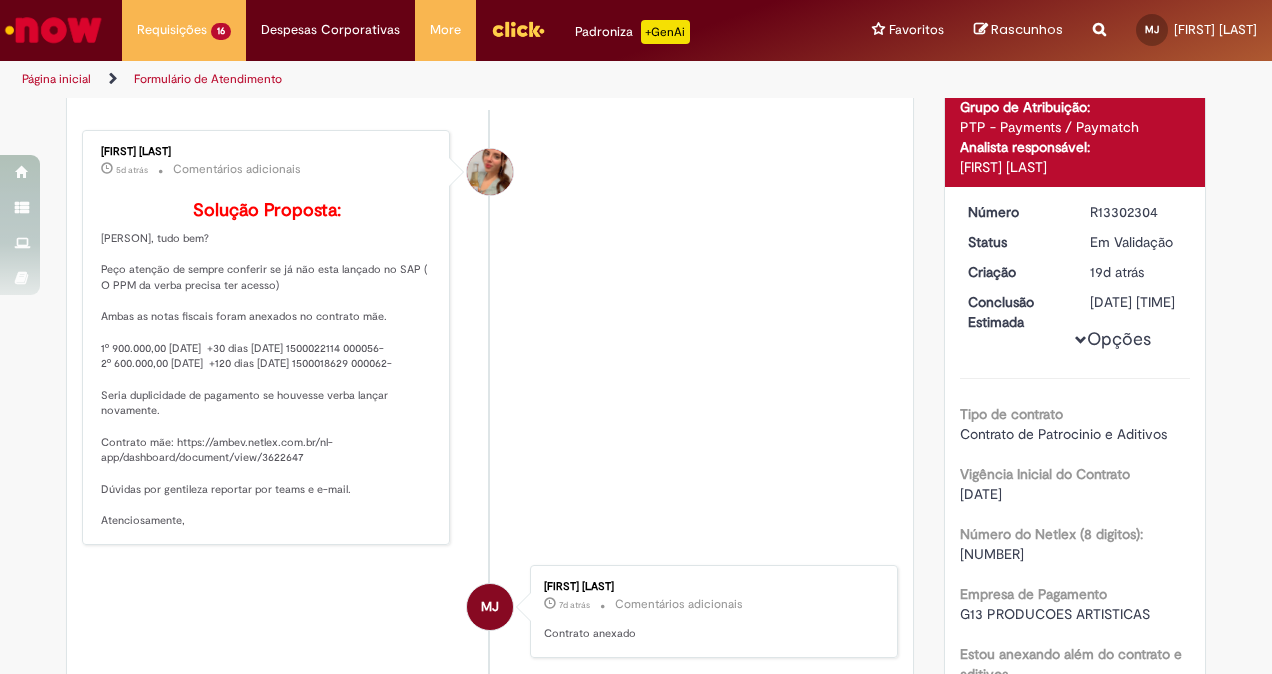 drag, startPoint x: 290, startPoint y: 414, endPoint x: 399, endPoint y: 433, distance: 110.64357 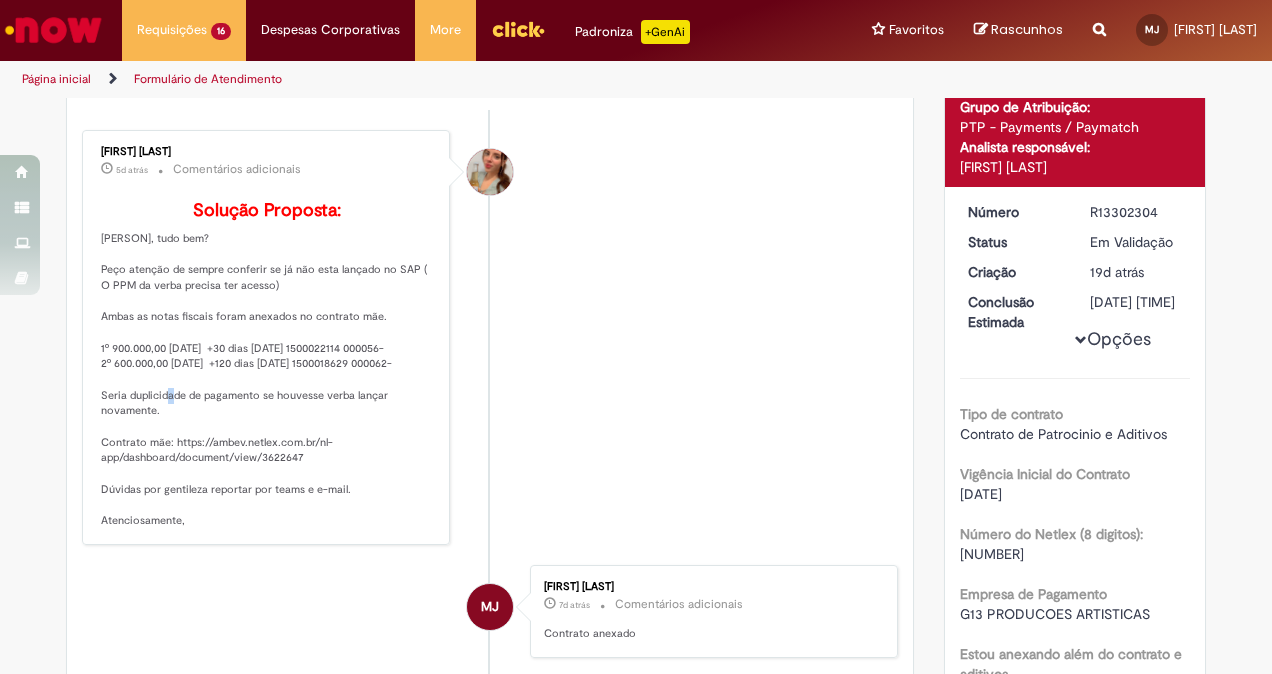click on "Solução Proposta:
[PERSON], tudo bem?
Peço atenção de sempre conferir se já não esta lançado no SAP ( O PPM da verba precisa ter acesso)
Ambas as notas fiscais foram anexados no contrato mãe.
1º 900.000,00 [DATE]  +30 dias [DATE] 1500022114 000056-
2º 600.000,00 [DATE]  +120 dias [DATE] 1500018629 000062-
Seria duplicidade de pagamento se houvesse verba lançar novamente.
Contrato mãe: https://ambev.netlex.com.br/nl-app/dashboard/document/view/3622647
Dúvidas por gentileza reportar por teams e e-mail.
Atenciosamente," at bounding box center (267, 365) 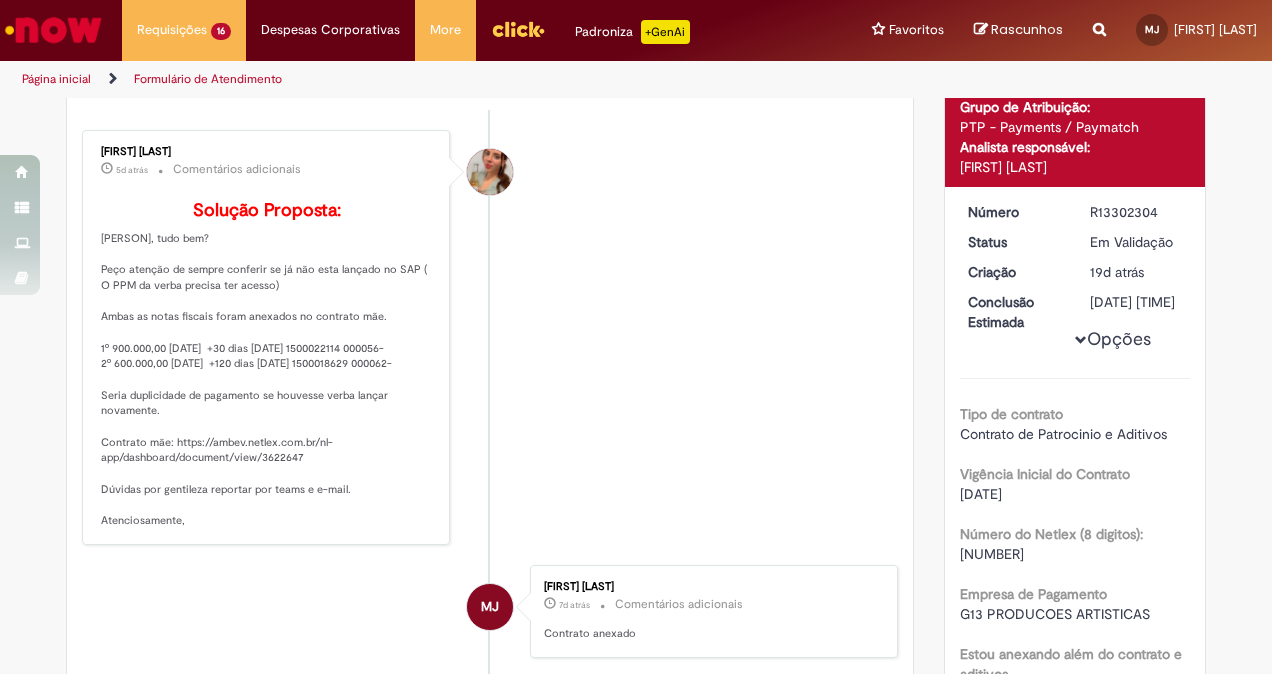 click at bounding box center (490, 350) 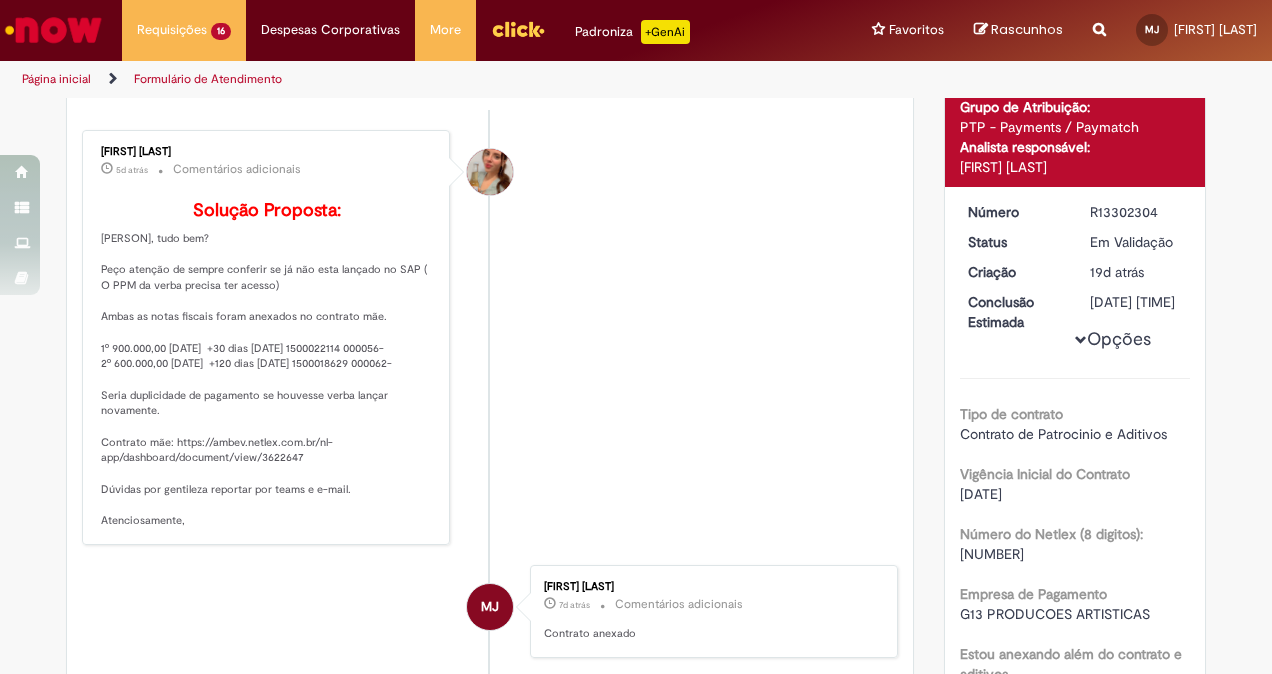 click on "Solução Proposta:
[PERSON], tudo bem?
Peço atenção de sempre conferir se já não esta lançado no SAP ( O PPM da verba precisa ter acesso)
Ambas as notas fiscais foram anexados no contrato mãe.
1º 900.000,00 [DATE]  +30 dias [DATE] 1500022114 000056-
2º 600.000,00 [DATE]  +120 dias [DATE] 1500018629 000062-
Seria duplicidade de pagamento se houvesse verba lançar novamente.
Contrato mãe: https://ambev.netlex.com.br/nl-app/dashboard/document/view/3622647
Dúvidas por gentileza reportar por teams e e-mail.
Atenciosamente," at bounding box center (267, 365) 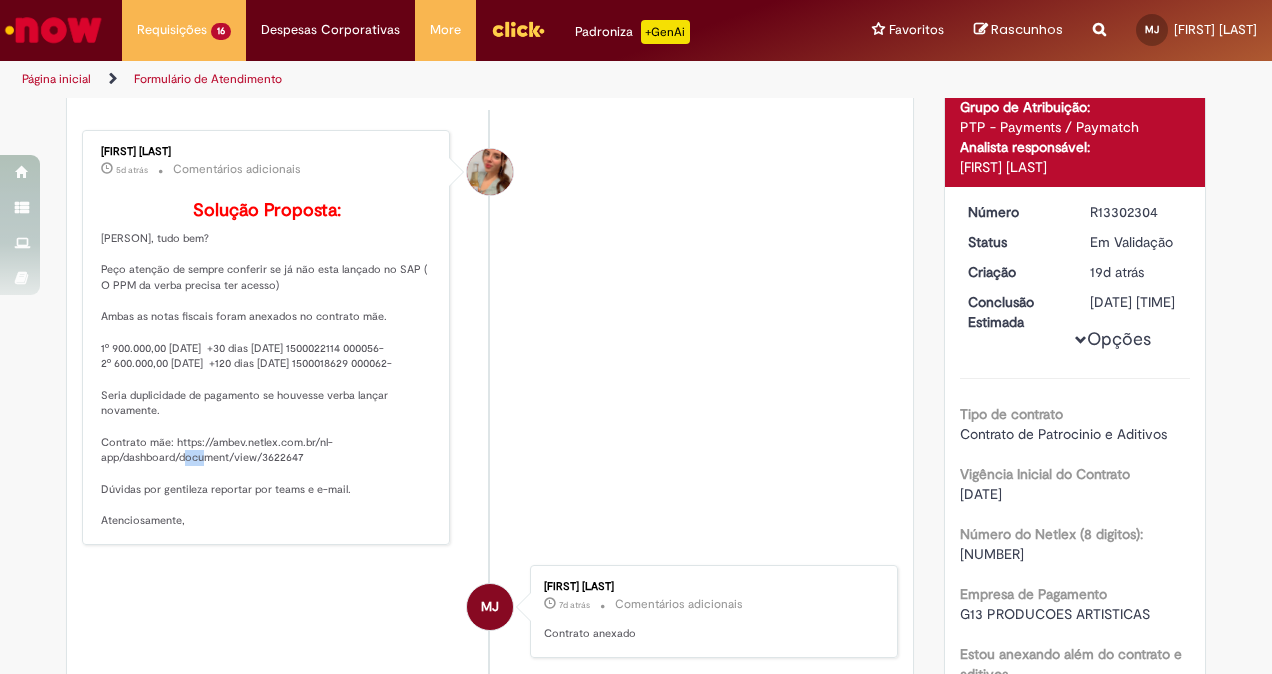 click on "Solução Proposta:
[PERSON], tudo bem?
Peço atenção de sempre conferir se já não esta lançado no SAP ( O PPM da verba precisa ter acesso)
Ambas as notas fiscais foram anexados no contrato mãe.
1º 900.000,00 [DATE]  +30 dias [DATE] 1500022114 000056-
2º 600.000,00 [DATE]  +120 dias [DATE] 1500018629 000062-
Seria duplicidade de pagamento se houvesse verba lançar novamente.
Contrato mãe: https://ambev.netlex.com.br/nl-app/dashboard/document/view/3622647
Dúvidas por gentileza reportar por teams e e-mail.
Atenciosamente," at bounding box center (267, 365) 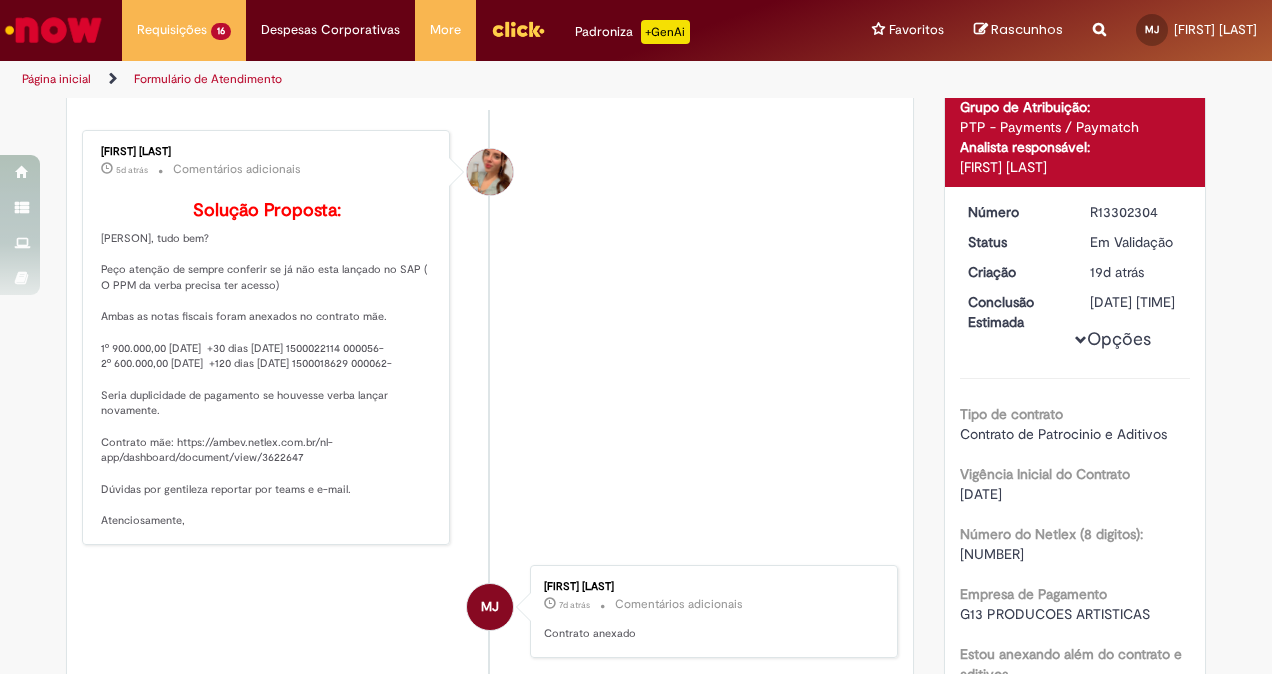 drag, startPoint x: 322, startPoint y: 502, endPoint x: 290, endPoint y: 356, distance: 149.46571 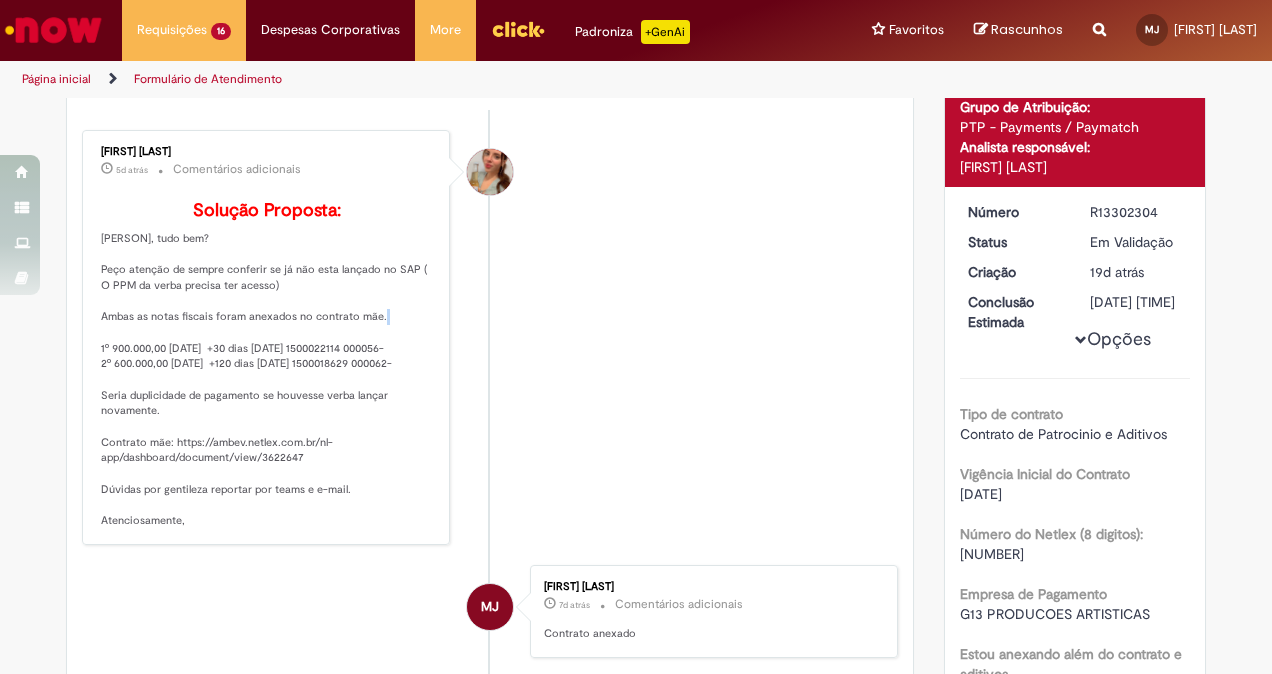 click on "Solução Proposta:
[PERSON], tudo bem?
Peço atenção de sempre conferir se já não esta lançado no SAP ( O PPM da verba precisa ter acesso)
Ambas as notas fiscais foram anexados no contrato mãe.
1º 900.000,00 [DATE]  +30 dias [DATE] 1500022114 000056-
2º 600.000,00 [DATE]  +120 dias [DATE] 1500018629 000062-
Seria duplicidade de pagamento se houvesse verba lançar novamente.
Contrato mãe: https://ambev.netlex.com.br/nl-app/dashboard/document/view/3622647
Dúvidas por gentileza reportar por teams e e-mail.
Atenciosamente," at bounding box center [267, 365] 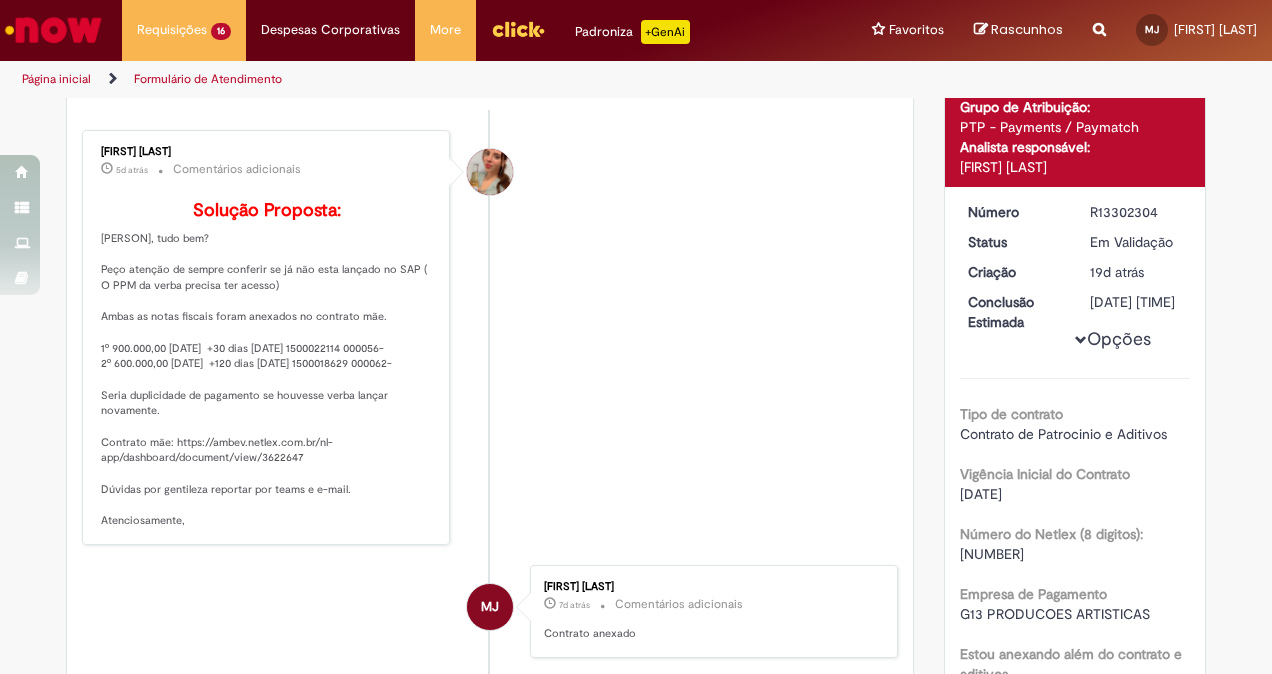 click on "Solução Proposta:
[PERSON], tudo bem?
Peço atenção de sempre conferir se já não esta lançado no SAP ( O PPM da verba precisa ter acesso)
Ambas as notas fiscais foram anexados no contrato mãe.
1º 900.000,00 [DATE]  +30 dias [DATE] 1500022114 000056-
2º 600.000,00 [DATE]  +120 dias [DATE] 1500018629 000062-
Seria duplicidade de pagamento se houvesse verba lançar novamente.
Contrato mãe: https://ambev.netlex.com.br/nl-app/dashboard/document/view/3622647
Dúvidas por gentileza reportar por teams e e-mail.
Atenciosamente," at bounding box center [267, 365] 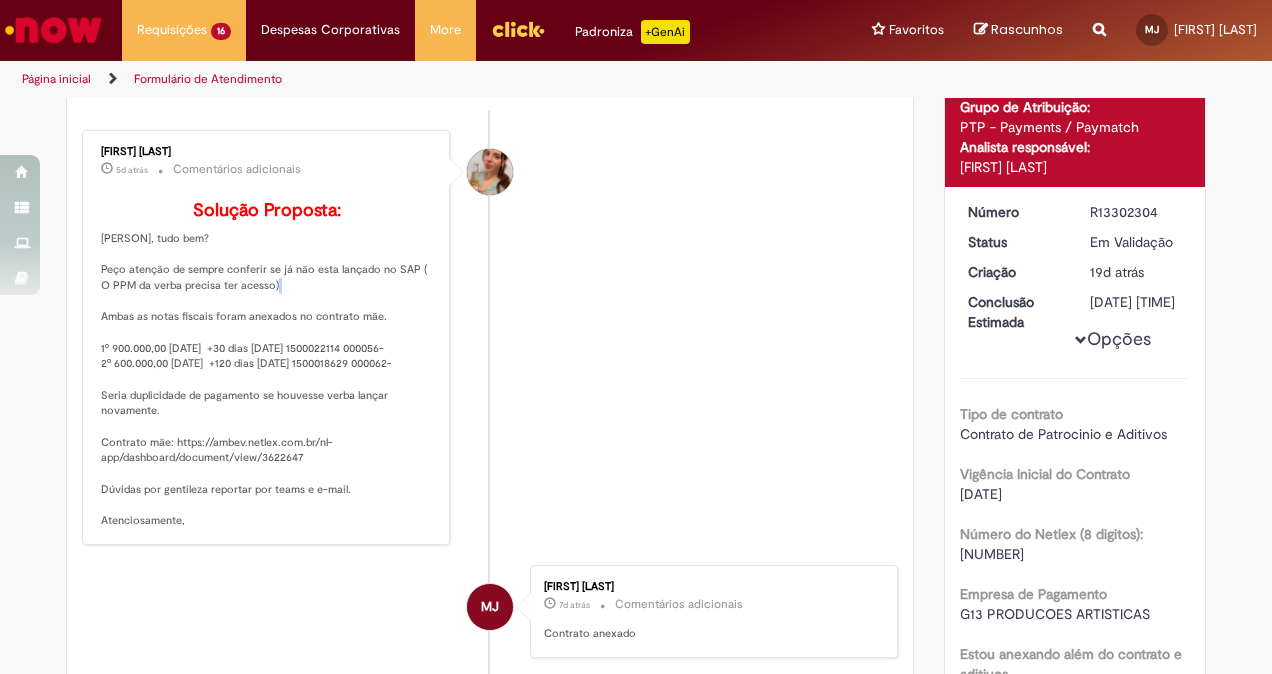 click on "Solução Proposta:
[PERSON], tudo bem?
Peço atenção de sempre conferir se já não esta lançado no SAP ( O PPM da verba precisa ter acesso)
Ambas as notas fiscais foram anexados no contrato mãe.
1º 900.000,00 [DATE]  +30 dias [DATE] 1500022114 000056-
2º 600.000,00 [DATE]  +120 dias [DATE] 1500018629 000062-
Seria duplicidade de pagamento se houvesse verba lançar novamente.
Contrato mãe: https://ambev.netlex.com.br/nl-app/dashboard/document/view/3622647
Dúvidas por gentileza reportar por teams e e-mail.
Atenciosamente," at bounding box center [267, 365] 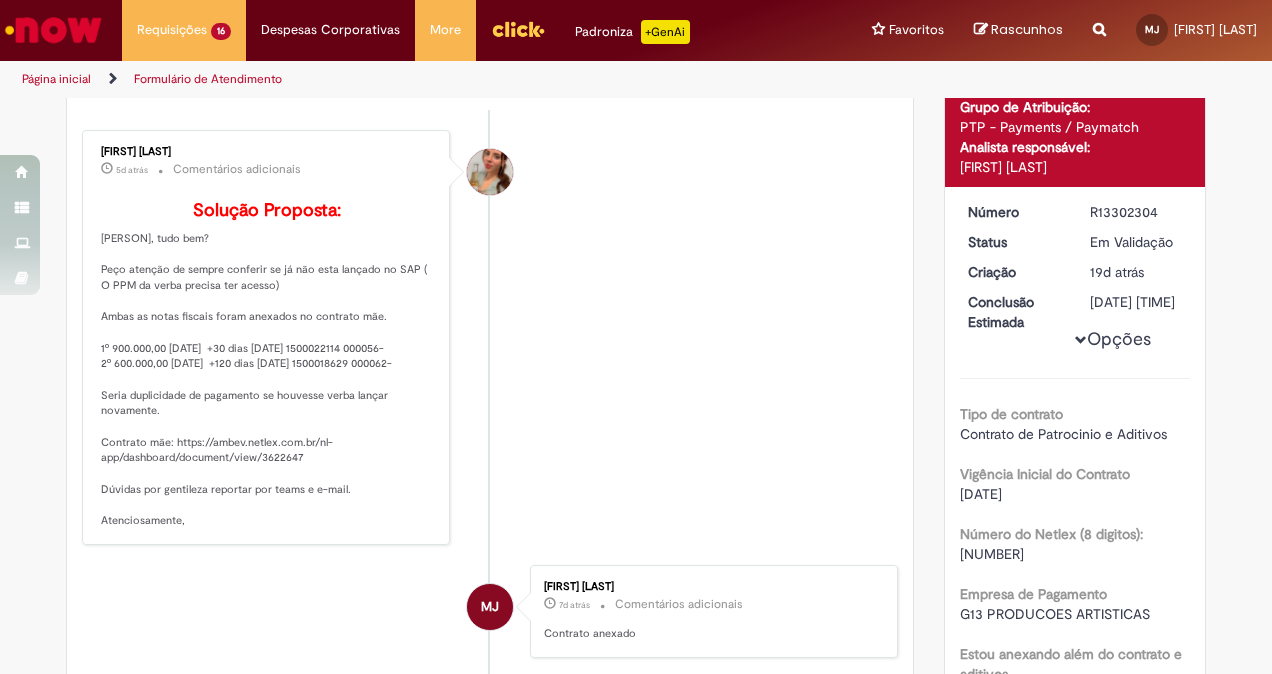 click on "Solução Proposta:
[PERSON], tudo bem?
Peço atenção de sempre conferir se já não esta lançado no SAP ( O PPM da verba precisa ter acesso)
Ambas as notas fiscais foram anexados no contrato mãe.
1º 900.000,00 [DATE]  +30 dias [DATE] 1500022114 000056-
2º 600.000,00 [DATE]  +120 dias [DATE] 1500018629 000062-
Seria duplicidade de pagamento se houvesse verba lançar novamente.
Contrato mãe: https://ambev.netlex.com.br/nl-app/dashboard/document/view/3622647
Dúvidas por gentileza reportar por teams e e-mail.
Atenciosamente," at bounding box center [267, 365] 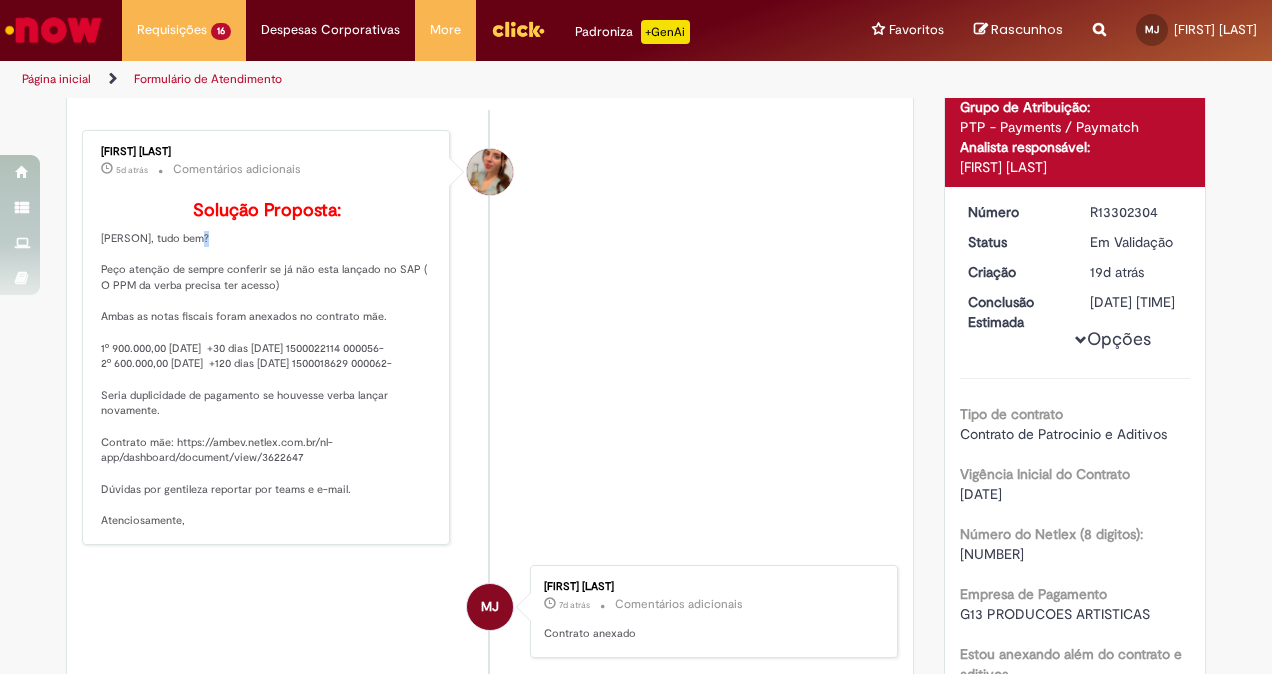 click on "Solução Proposta:
[PERSON], tudo bem?
Peço atenção de sempre conferir se já não esta lançado no SAP ( O PPM da verba precisa ter acesso)
Ambas as notas fiscais foram anexados no contrato mãe.
1º 900.000,00 [DATE]  +30 dias [DATE] 1500022114 000056-
2º 600.000,00 [DATE]  +120 dias [DATE] 1500018629 000062-
Seria duplicidade de pagamento se houvesse verba lançar novamente.
Contrato mãe: https://ambev.netlex.com.br/nl-app/dashboard/document/view/3622647
Dúvidas por gentileza reportar por teams e e-mail.
Atenciosamente," at bounding box center (267, 365) 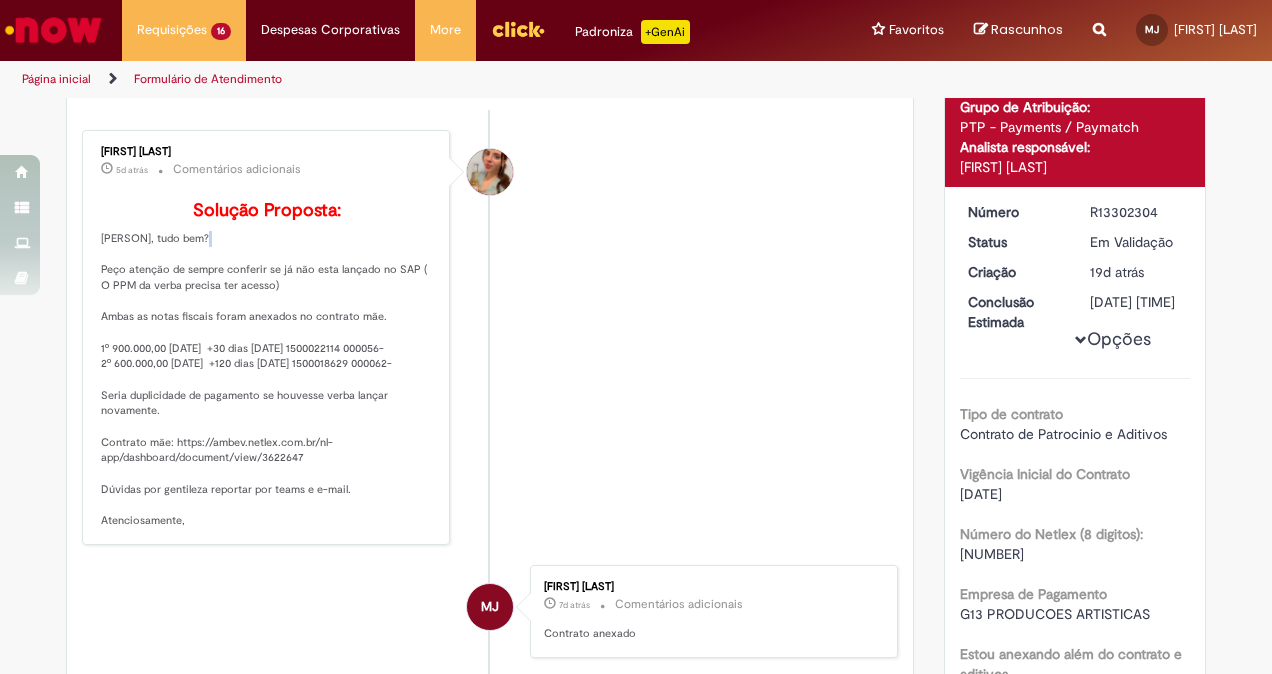 click on "Solução Proposta:
[PERSON], tudo bem?
Peço atenção de sempre conferir se já não esta lançado no SAP ( O PPM da verba precisa ter acesso)
Ambas as notas fiscais foram anexados no contrato mãe.
1º 900.000,00 [DATE]  +30 dias [DATE] 1500022114 000056-
2º 600.000,00 [DATE]  +120 dias [DATE] 1500018629 000062-
Seria duplicidade de pagamento se houvesse verba lançar novamente.
Contrato mãe: https://ambev.netlex.com.br/nl-app/dashboard/document/view/3622647
Dúvidas por gentileza reportar por teams e e-mail.
Atenciosamente," at bounding box center [267, 365] 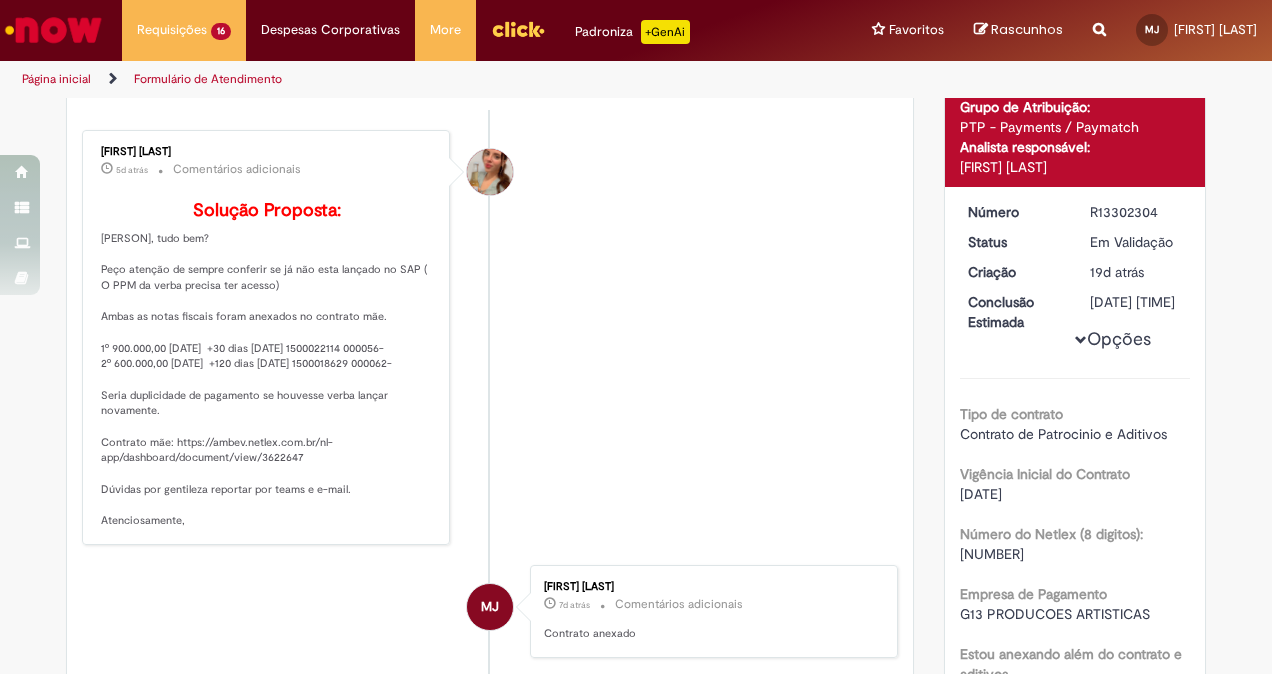 click on "Solução Proposta:
[PERSON], tudo bem?
Peço atenção de sempre conferir se já não esta lançado no SAP ( O PPM da verba precisa ter acesso)
Ambas as notas fiscais foram anexados no contrato mãe.
1º 900.000,00 [DATE]  +30 dias [DATE] 1500022114 000056-
2º 600.000,00 [DATE]  +120 dias [DATE] 1500018629 000062-
Seria duplicidade de pagamento se houvesse verba lançar novamente.
Contrato mãe: https://ambev.netlex.com.br/nl-app/dashboard/document/view/3622647
Dúvidas por gentileza reportar por teams e e-mail.
Atenciosamente," at bounding box center (267, 365) 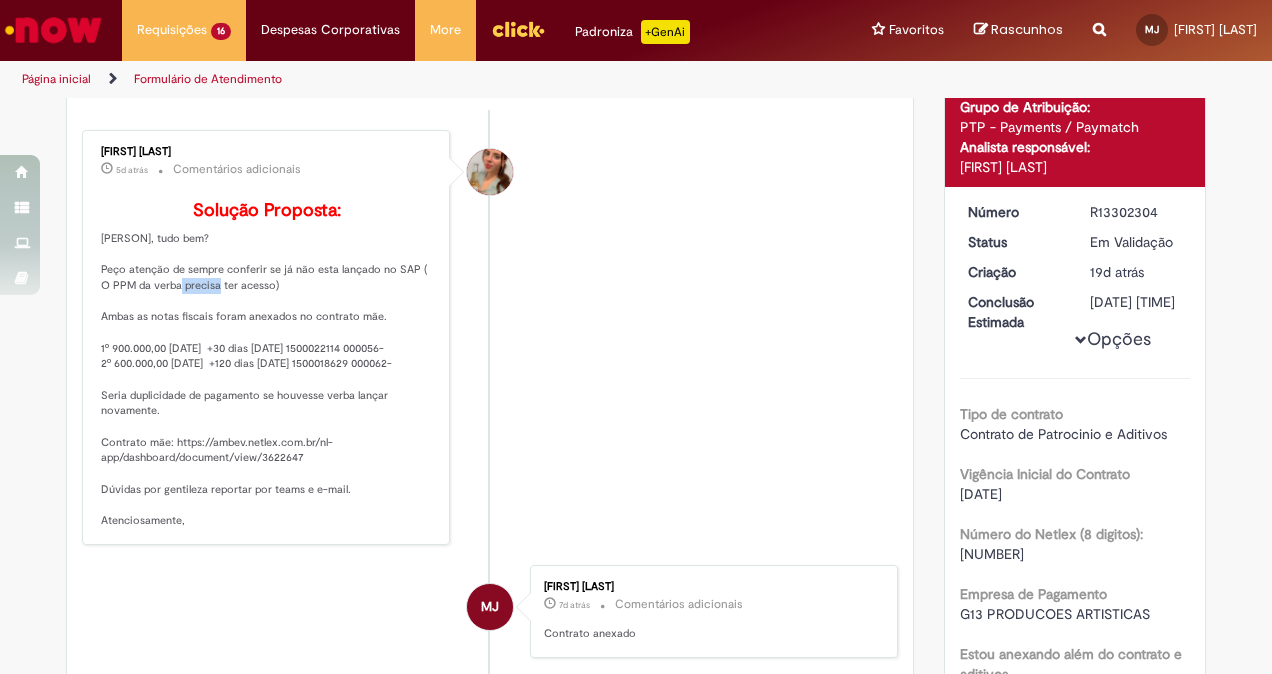 click on "Solução Proposta:
[PERSON], tudo bem?
Peço atenção de sempre conferir se já não esta lançado no SAP ( O PPM da verba precisa ter acesso)
Ambas as notas fiscais foram anexados no contrato mãe.
1º 900.000,00 [DATE]  +30 dias [DATE] 1500022114 000056-
2º 600.000,00 [DATE]  +120 dias [DATE] 1500018629 000062-
Seria duplicidade de pagamento se houvesse verba lançar novamente.
Contrato mãe: https://ambev.netlex.com.br/nl-app/dashboard/document/view/3622647
Dúvidas por gentileza reportar por teams e e-mail.
Atenciosamente," at bounding box center [267, 365] 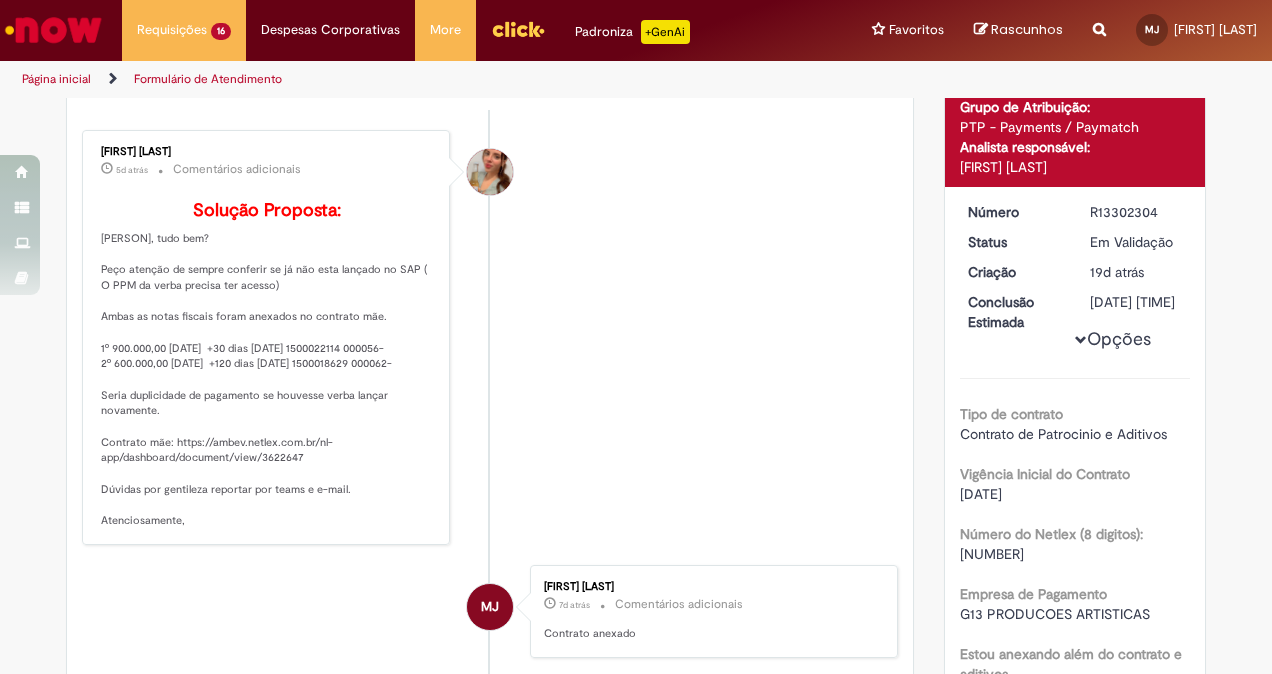 drag, startPoint x: 182, startPoint y: 320, endPoint x: 354, endPoint y: 289, distance: 174.77129 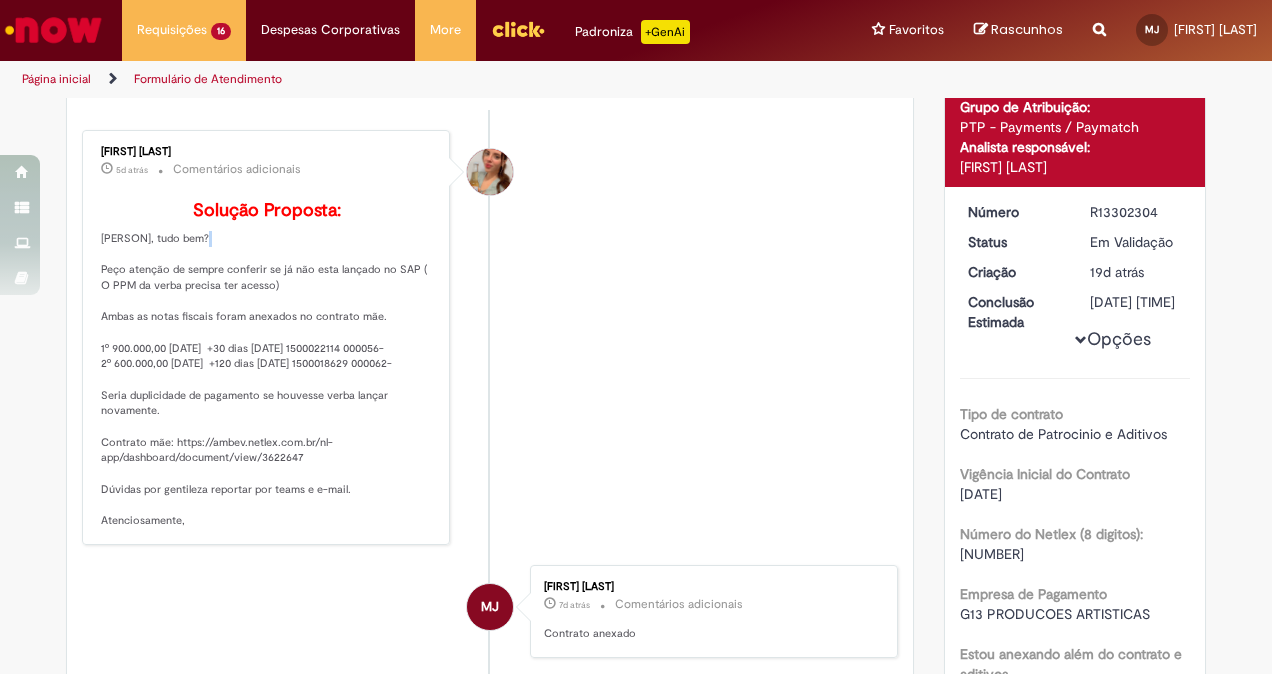 click on "Solução Proposta:
[PERSON], tudo bem?
Peço atenção de sempre conferir se já não esta lançado no SAP ( O PPM da verba precisa ter acesso)
Ambas as notas fiscais foram anexados no contrato mãe.
1º 900.000,00 [DATE]  +30 dias [DATE] 1500022114 000056-
2º 600.000,00 [DATE]  +120 dias [DATE] 1500018629 000062-
Seria duplicidade de pagamento se houvesse verba lançar novamente.
Contrato mãe: https://ambev.netlex.com.br/nl-app/dashboard/document/view/3622647
Dúvidas por gentileza reportar por teams e e-mail.
Atenciosamente," at bounding box center (267, 365) 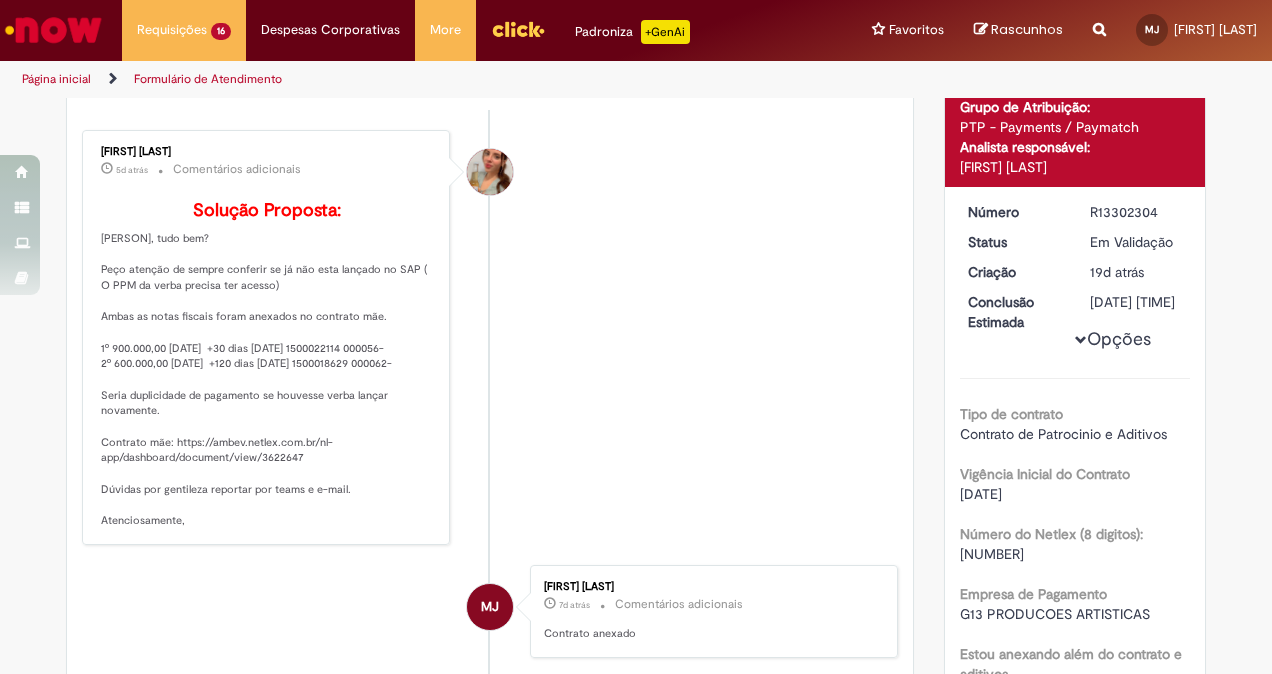 click on "Solução Proposta:
[PERSON], tudo bem?
Peço atenção de sempre conferir se já não esta lançado no SAP ( O PPM da verba precisa ter acesso)
Ambas as notas fiscais foram anexados no contrato mãe.
1º 900.000,00 [DATE]  +30 dias [DATE] 1500022114 000056-
2º 600.000,00 [DATE]  +120 dias [DATE] 1500018629 000062-
Seria duplicidade de pagamento se houvesse verba lançar novamente.
Contrato mãe: https://ambev.netlex.com.br/nl-app/dashboard/document/view/3622647
Dúvidas por gentileza reportar por teams e e-mail.
Atenciosamente," at bounding box center (267, 365) 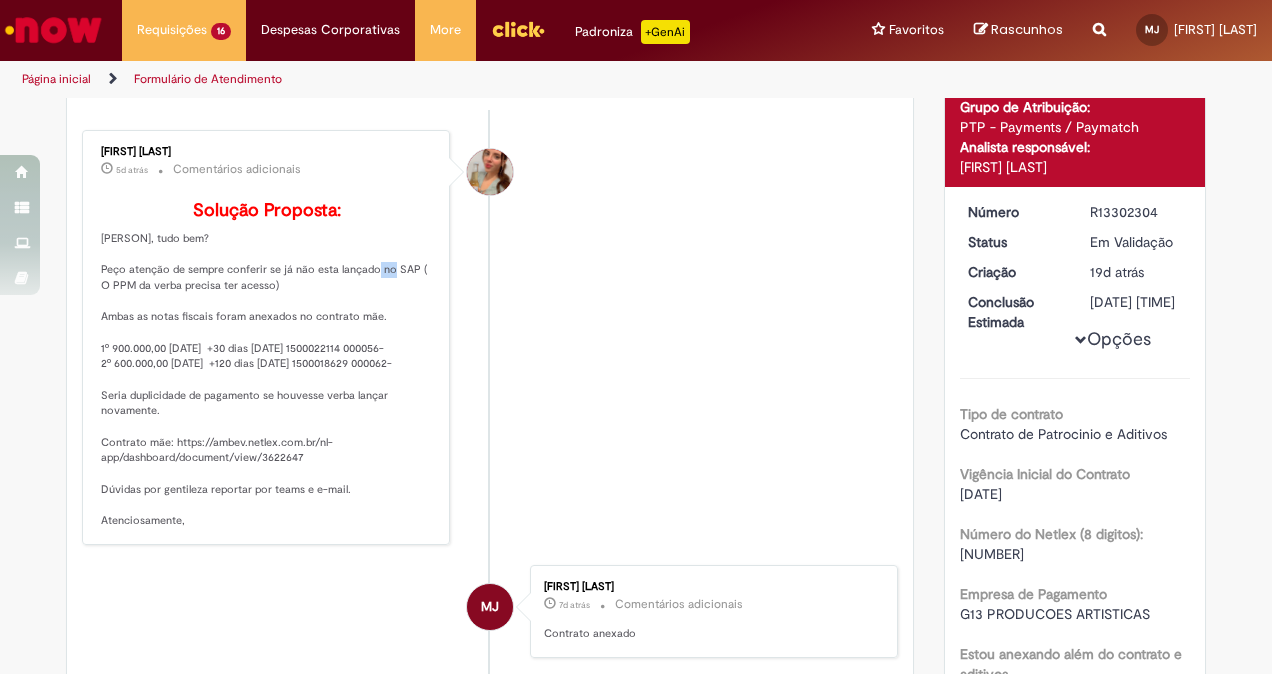 click on "Solução Proposta:
[PERSON], tudo bem?
Peço atenção de sempre conferir se já não esta lançado no SAP ( O PPM da verba precisa ter acesso)
Ambas as notas fiscais foram anexados no contrato mãe.
1º 900.000,00 [DATE]  +30 dias [DATE] 1500022114 000056-
2º 600.000,00 [DATE]  +120 dias [DATE] 1500018629 000062-
Seria duplicidade de pagamento se houvesse verba lançar novamente.
Contrato mãe: https://ambev.netlex.com.br/nl-app/dashboard/document/view/3622647
Dúvidas por gentileza reportar por teams e e-mail.
Atenciosamente," at bounding box center (267, 365) 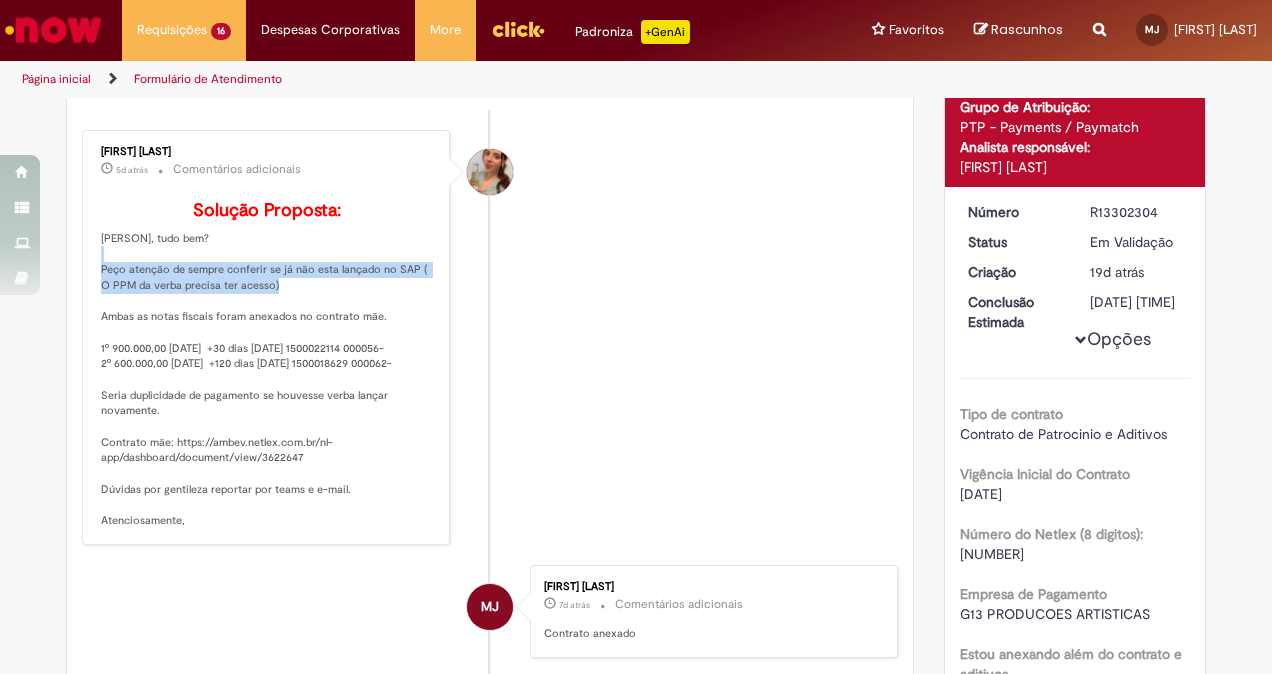 click on "Solução Proposta:
[PERSON], tudo bem?
Peço atenção de sempre conferir se já não esta lançado no SAP ( O PPM da verba precisa ter acesso)
Ambas as notas fiscais foram anexados no contrato mãe.
1º 900.000,00 [DATE]  +30 dias [DATE] 1500022114 000056-
2º 600.000,00 [DATE]  +120 dias [DATE] 1500018629 000062-
Seria duplicidade de pagamento se houvesse verba lançar novamente.
Contrato mãe: https://ambev.netlex.com.br/nl-app/dashboard/document/view/3622647
Dúvidas por gentileza reportar por teams e e-mail.
Atenciosamente," at bounding box center [267, 365] 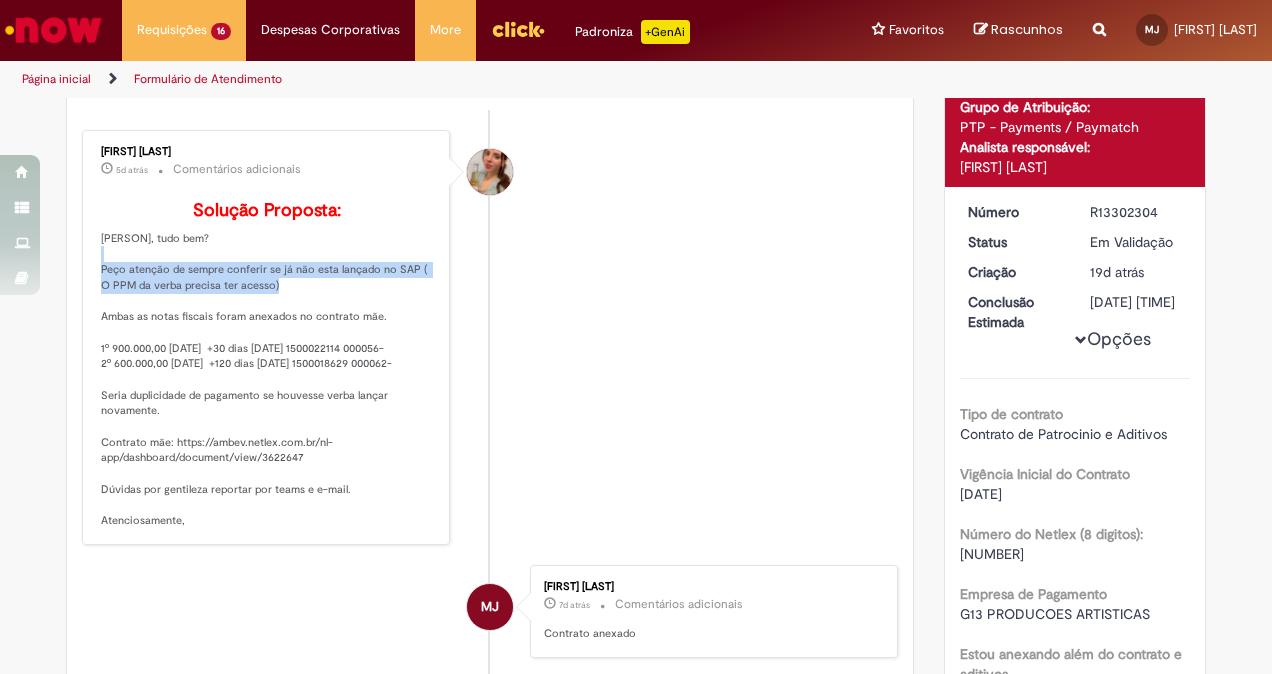 drag, startPoint x: 371, startPoint y: 296, endPoint x: 367, endPoint y: 314, distance: 18.439089 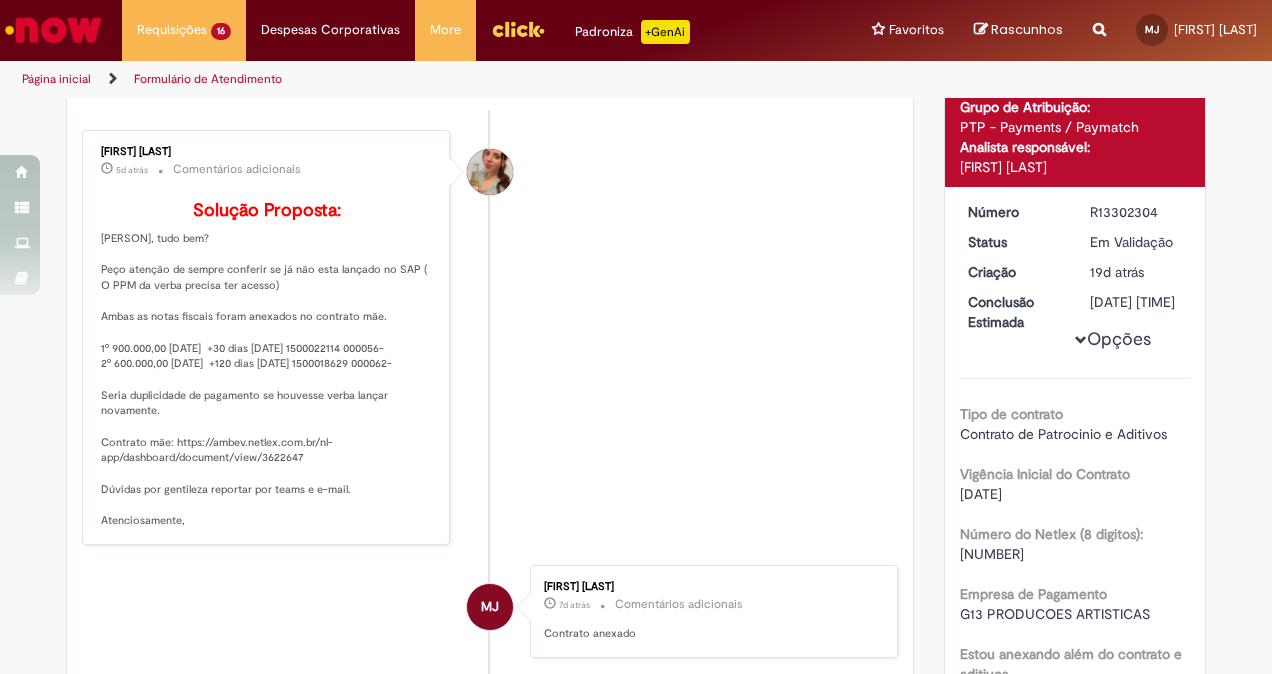 click on "Solução Proposta:
[PERSON], tudo bem?
Peço atenção de sempre conferir se já não esta lançado no SAP ( O PPM da verba precisa ter acesso)
Ambas as notas fiscais foram anexados no contrato mãe.
1º 900.000,00 [DATE]  +30 dias [DATE] 1500022114 000056-
2º 600.000,00 [DATE]  +120 dias [DATE] 1500018629 000062-
Seria duplicidade de pagamento se houvesse verba lançar novamente.
Contrato mãe: https://ambev.netlex.com.br/nl-app/dashboard/document/view/3622647
Dúvidas por gentileza reportar por teams e e-mail.
Atenciosamente," at bounding box center [267, 365] 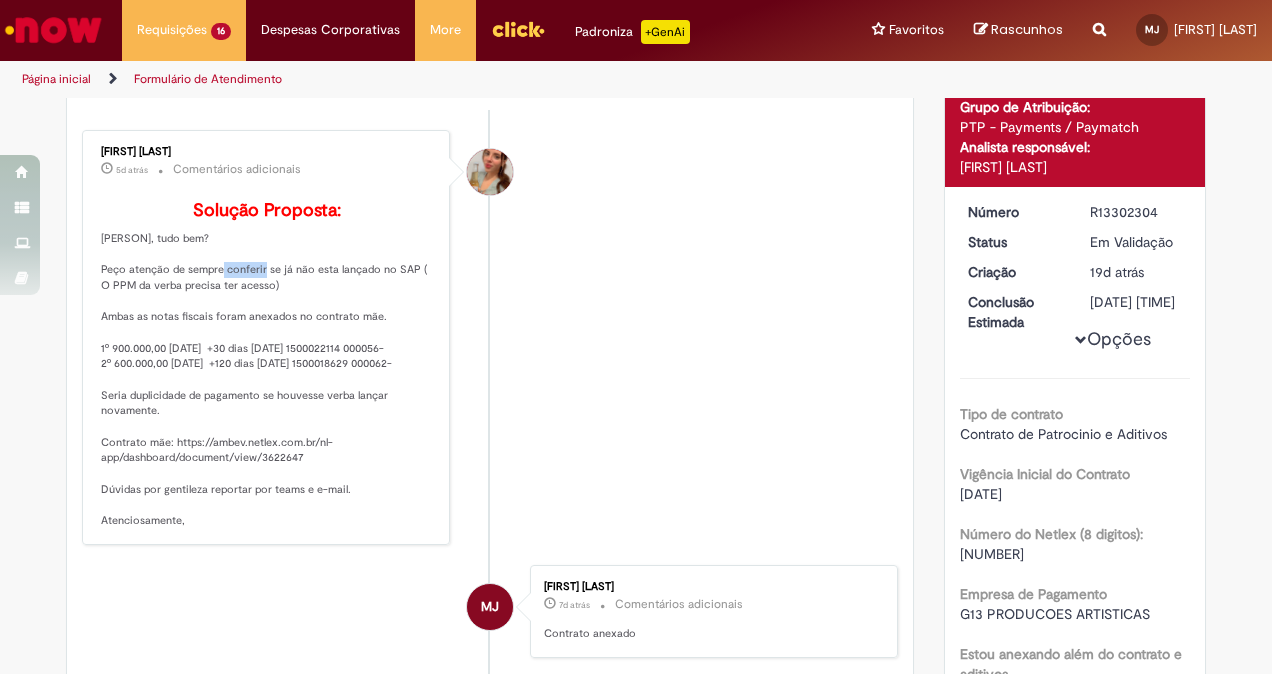 click on "Solução Proposta:
[PERSON], tudo bem?
Peço atenção de sempre conferir se já não esta lançado no SAP ( O PPM da verba precisa ter acesso)
Ambas as notas fiscais foram anexados no contrato mãe.
1º 900.000,00 [DATE]  +30 dias [DATE] 1500022114 000056-
2º 600.000,00 [DATE]  +120 dias [DATE] 1500018629 000062-
Seria duplicidade de pagamento se houvesse verba lançar novamente.
Contrato mãe: https://ambev.netlex.com.br/nl-app/dashboard/document/view/3622647
Dúvidas por gentileza reportar por teams e e-mail.
Atenciosamente," at bounding box center (267, 365) 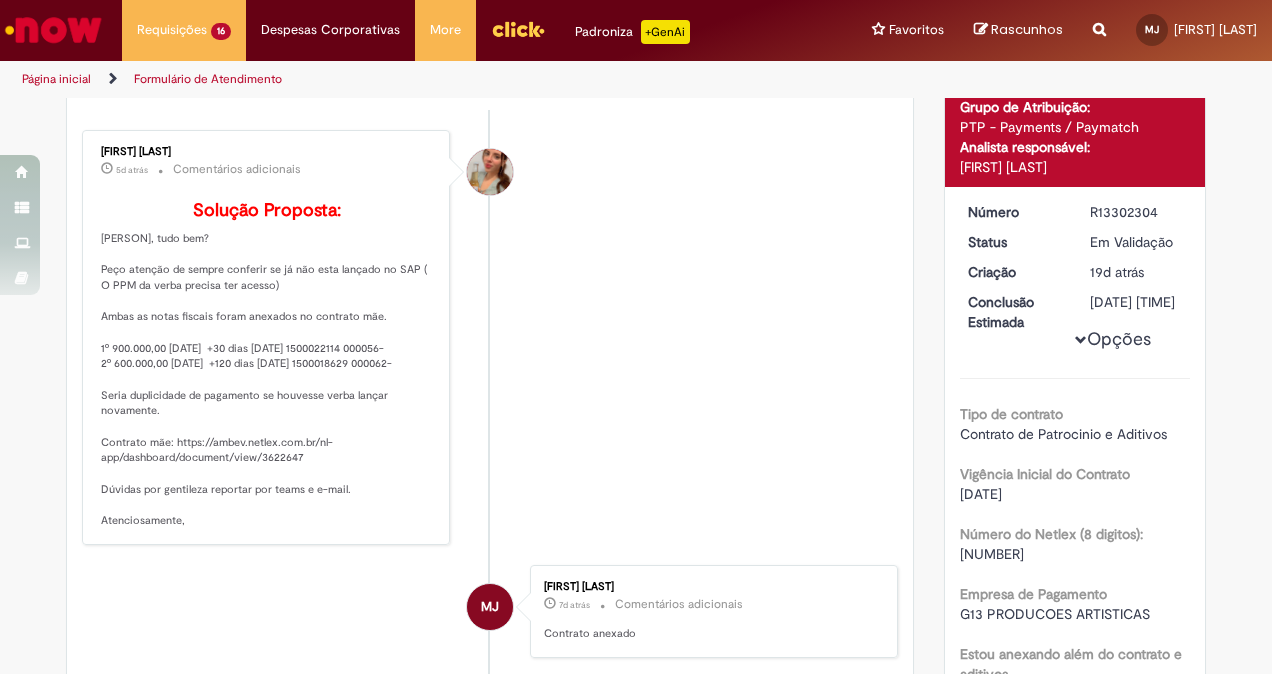 drag, startPoint x: 219, startPoint y: 298, endPoint x: 310, endPoint y: 296, distance: 91.02197 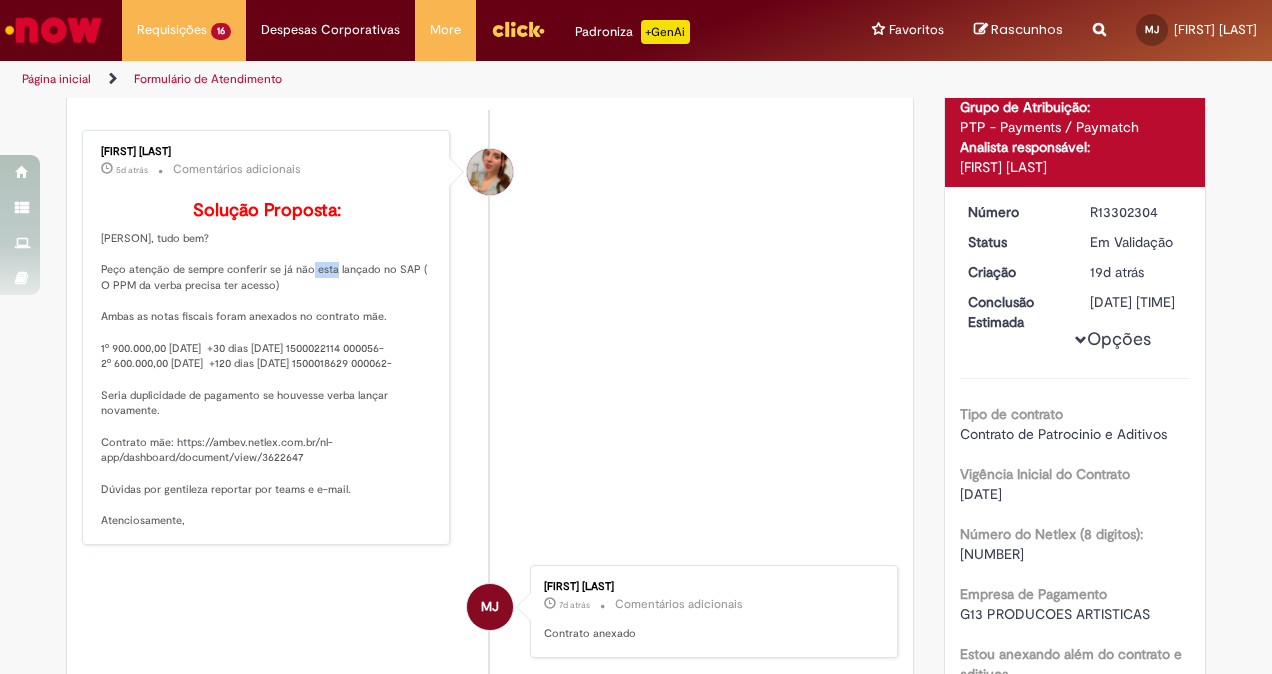 click on "Solução Proposta:
[PERSON], tudo bem?
Peço atenção de sempre conferir se já não esta lançado no SAP ( O PPM da verba precisa ter acesso)
Ambas as notas fiscais foram anexados no contrato mãe.
1º 900.000,00 [DATE]  +30 dias [DATE] 1500022114 000056-
2º 600.000,00 [DATE]  +120 dias [DATE] 1500018629 000062-
Seria duplicidade de pagamento se houvesse verba lançar novamente.
Contrato mãe: https://ambev.netlex.com.br/nl-app/dashboard/document/view/3622647
Dúvidas por gentileza reportar por teams e e-mail.
Atenciosamente," at bounding box center [267, 365] 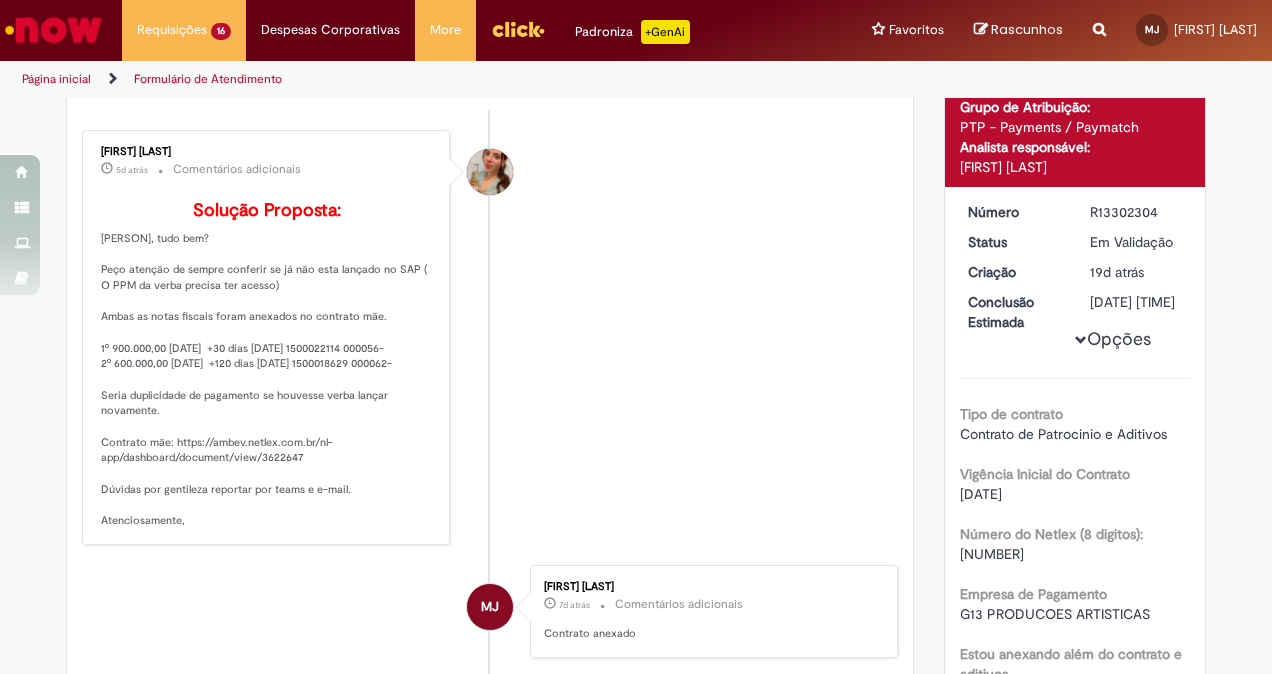 drag, startPoint x: 310, startPoint y: 296, endPoint x: 255, endPoint y: 292, distance: 55.145264 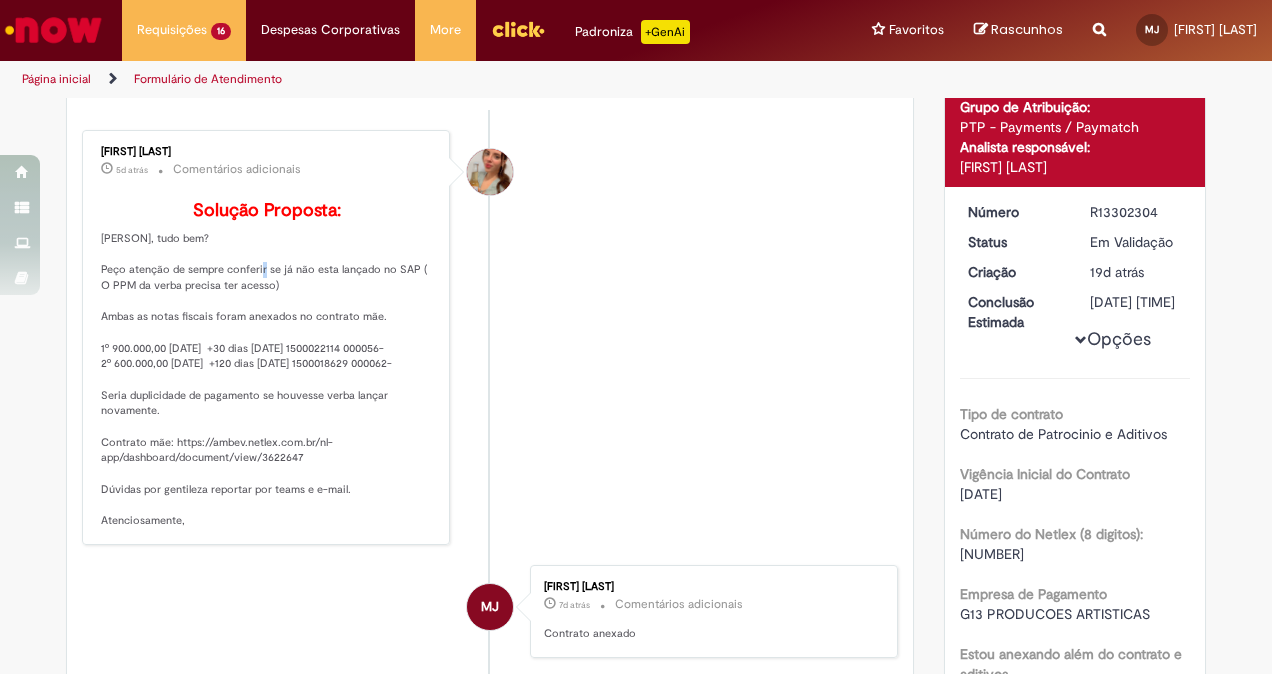 click on "Solução Proposta:
[PERSON], tudo bem?
Peço atenção de sempre conferir se já não esta lançado no SAP ( O PPM da verba precisa ter acesso)
Ambas as notas fiscais foram anexados no contrato mãe.
1º 900.000,00 [DATE]  +30 dias [DATE] 1500022114 000056-
2º 600.000,00 [DATE]  +120 dias [DATE] 1500018629 000062-
Seria duplicidade de pagamento se houvesse verba lançar novamente.
Contrato mãe: https://ambev.netlex.com.br/nl-app/dashboard/document/view/3622647
Dúvidas por gentileza reportar por teams e e-mail.
Atenciosamente," at bounding box center (267, 365) 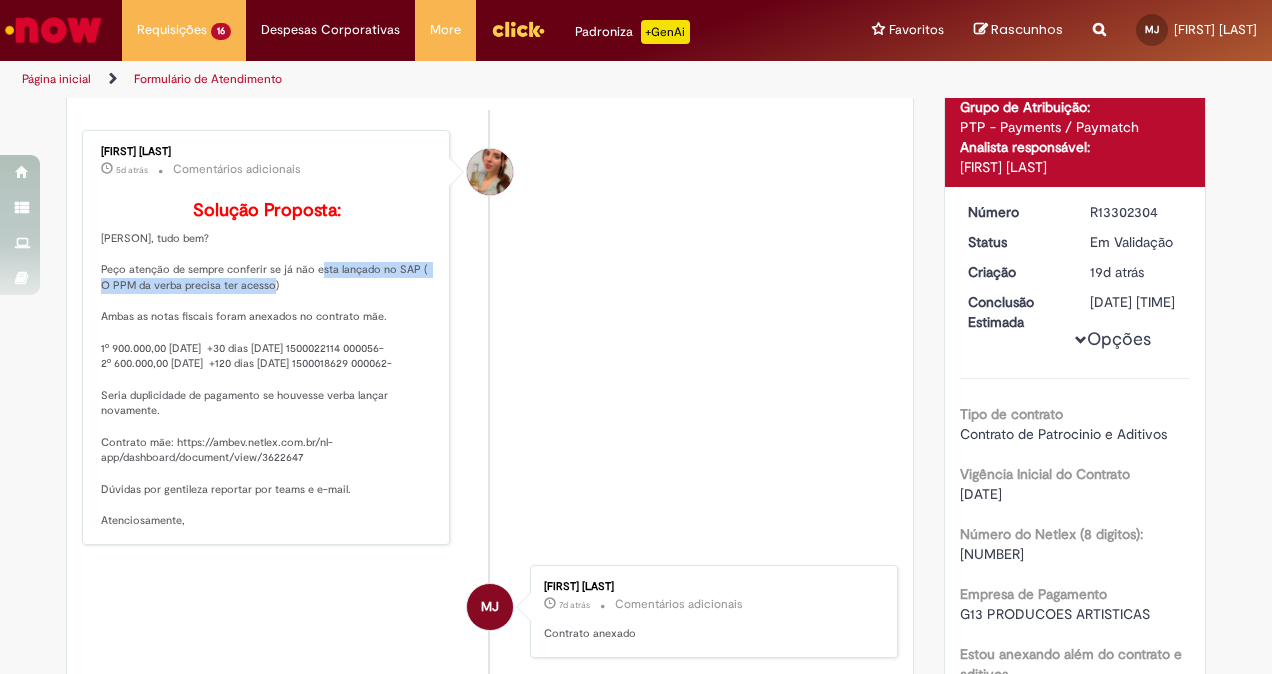 drag, startPoint x: 316, startPoint y: 292, endPoint x: 378, endPoint y: 306, distance: 63.560993 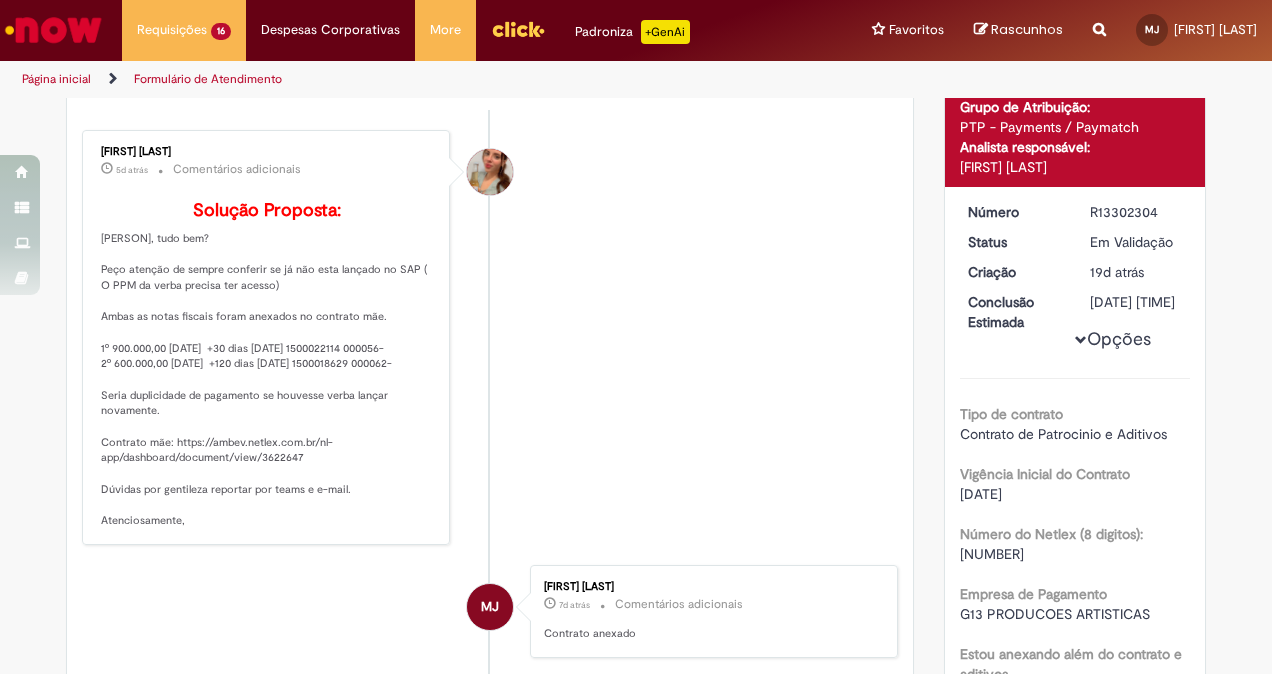 click on "[FIRST] [LAST]
5d atrás 5 dias atrás     Comentários adicionais
Solução Proposta:
Maria, tudo bem?
Peço atenção de sempre conferir se já não esta lançado no SAP ( O PPM da verba precisa ter acesso)
Ambas as notas fiscais foram anexados no contrato mãe.
1º [NUMBER] [DATE]  +30 dias [DATE] [NUMBER] [NUMBER]-
2º [NUMBER] [DATE]  +120 dias [DATE] [NUMBER] [NUMBER]-
Seria duplicidade de pagamento se houvesse verba lançar novamente.
Contrato mãe: https://ambev.netlex.com.br/nl-app/dashboard/document/view/3622647
Dúvidas por gentileza reportar por teams e e-mail.
Atenciosamente," at bounding box center [490, 337] 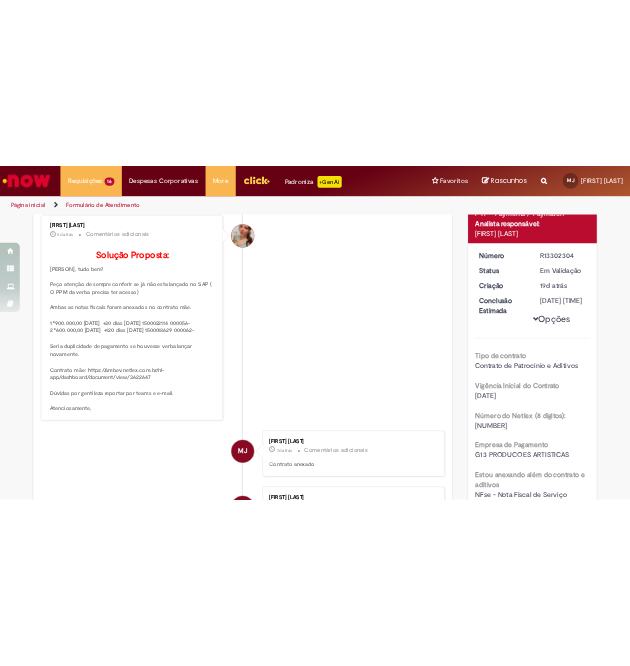 scroll, scrollTop: 0, scrollLeft: 0, axis: both 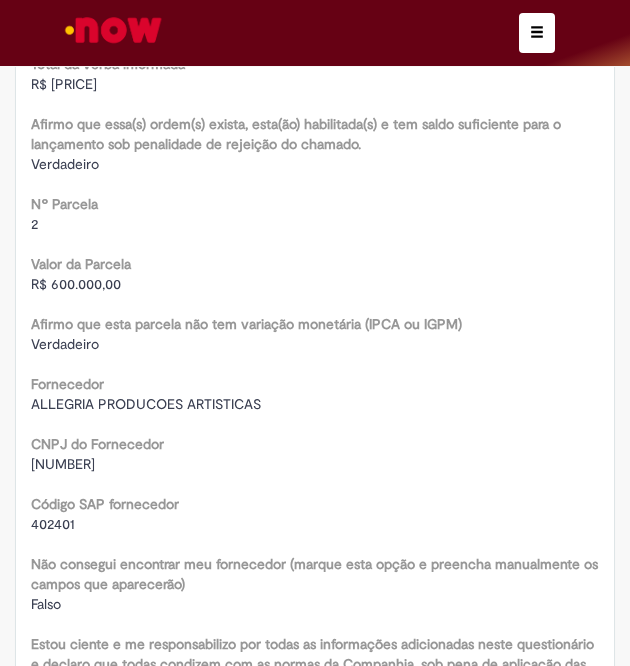 drag, startPoint x: 30, startPoint y: 501, endPoint x: 154, endPoint y: 504, distance: 124.036285 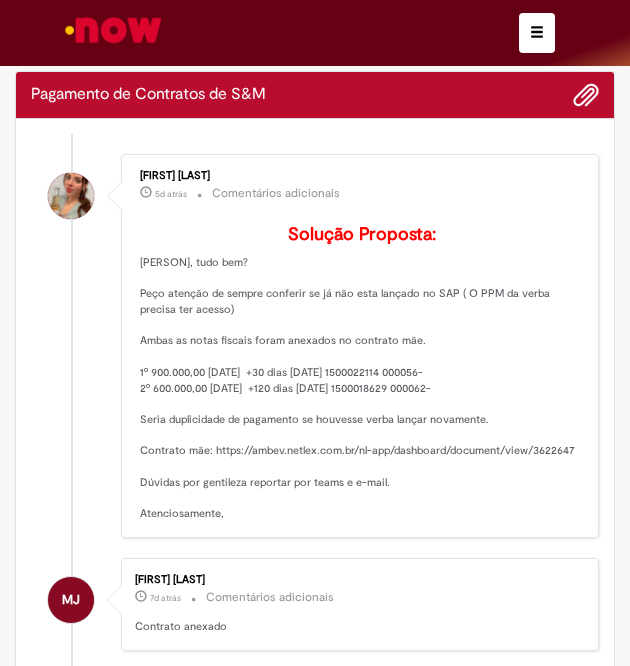 scroll, scrollTop: 114, scrollLeft: 0, axis: vertical 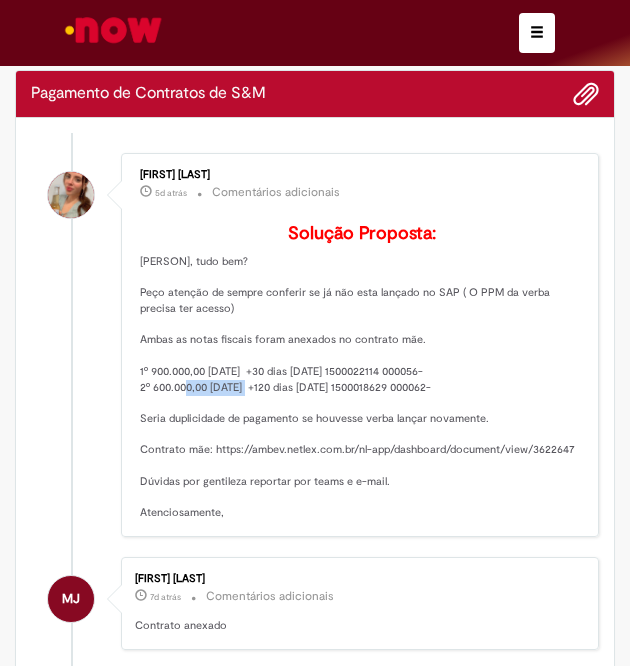 drag, startPoint x: 149, startPoint y: 413, endPoint x: 211, endPoint y: 413, distance: 62 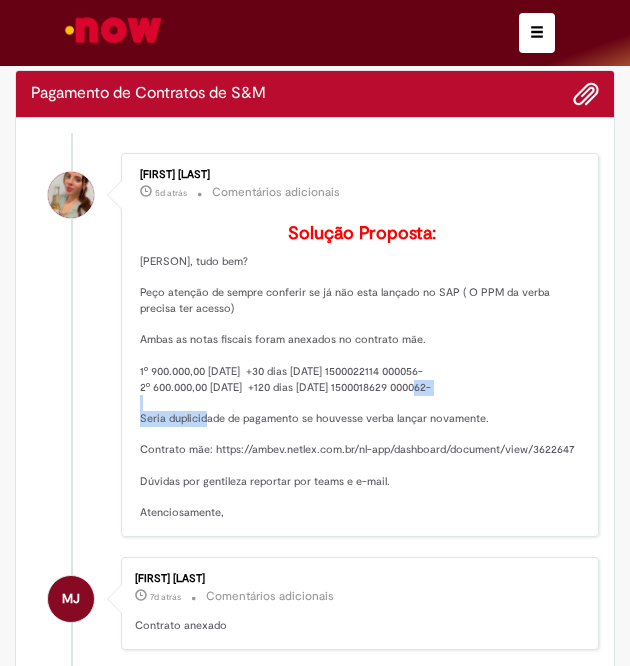 drag, startPoint x: 383, startPoint y: 413, endPoint x: 488, endPoint y: 429, distance: 106.21205 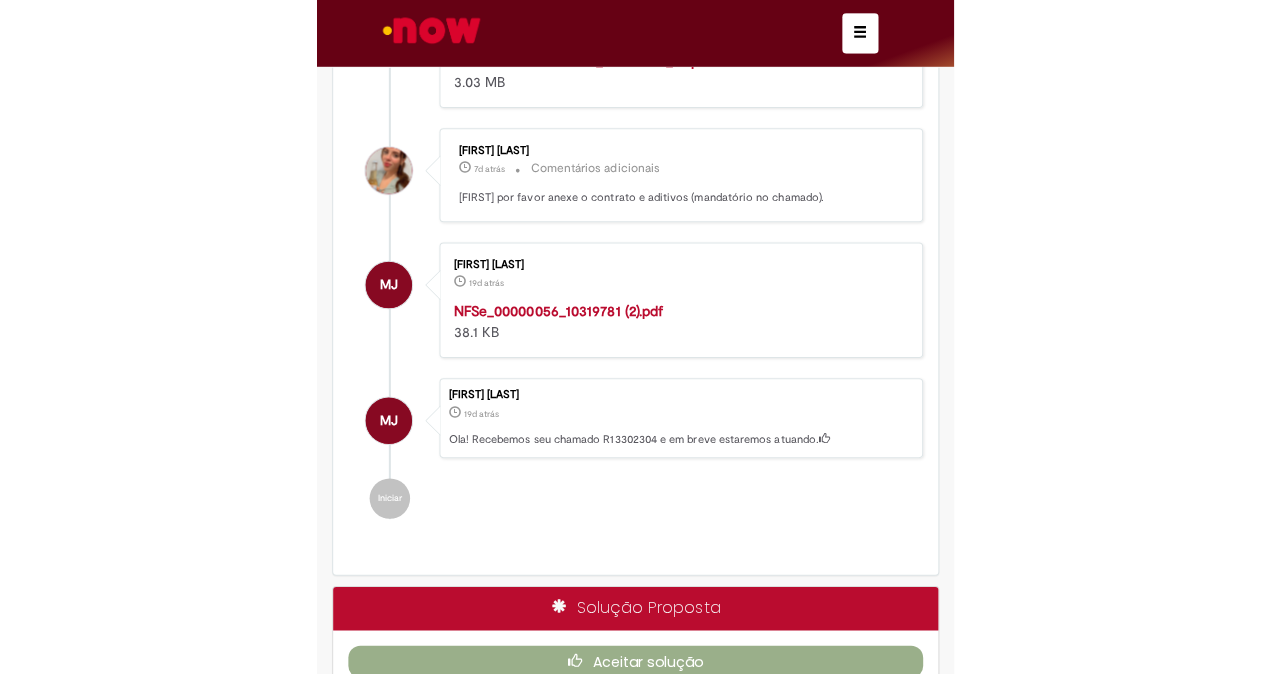 scroll, scrollTop: 792, scrollLeft: 0, axis: vertical 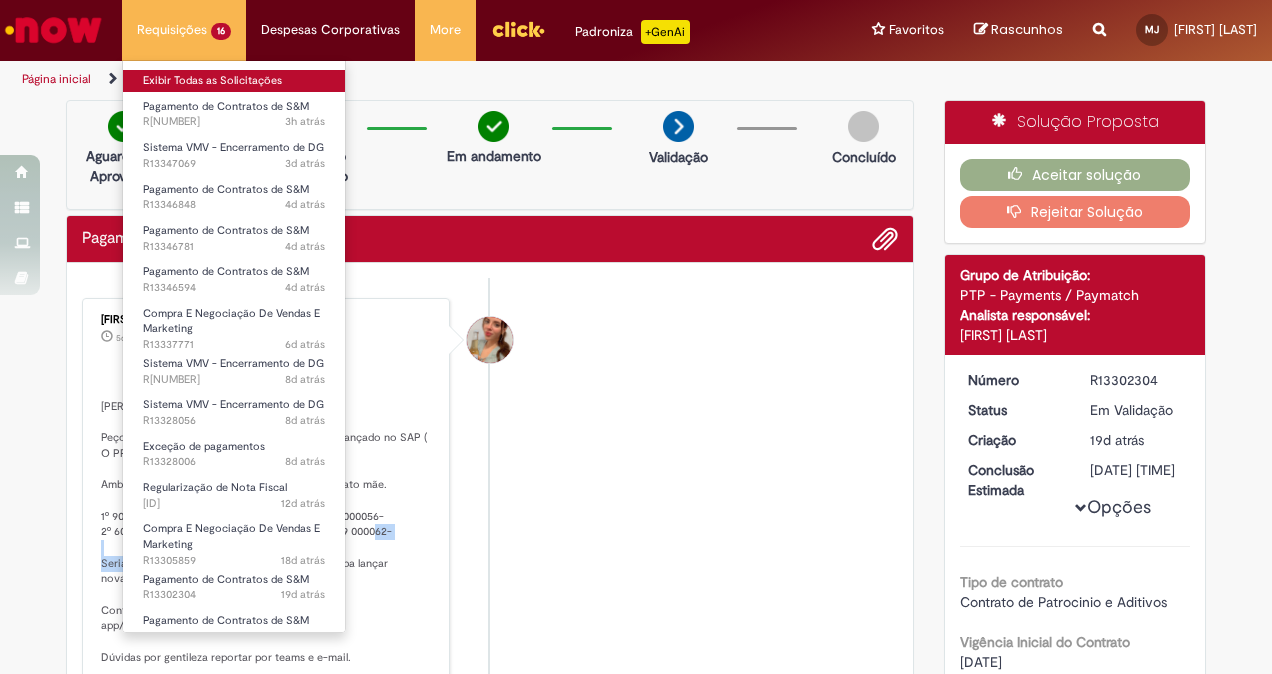 click on "Exibir Todas as Solicitações" at bounding box center (234, 81) 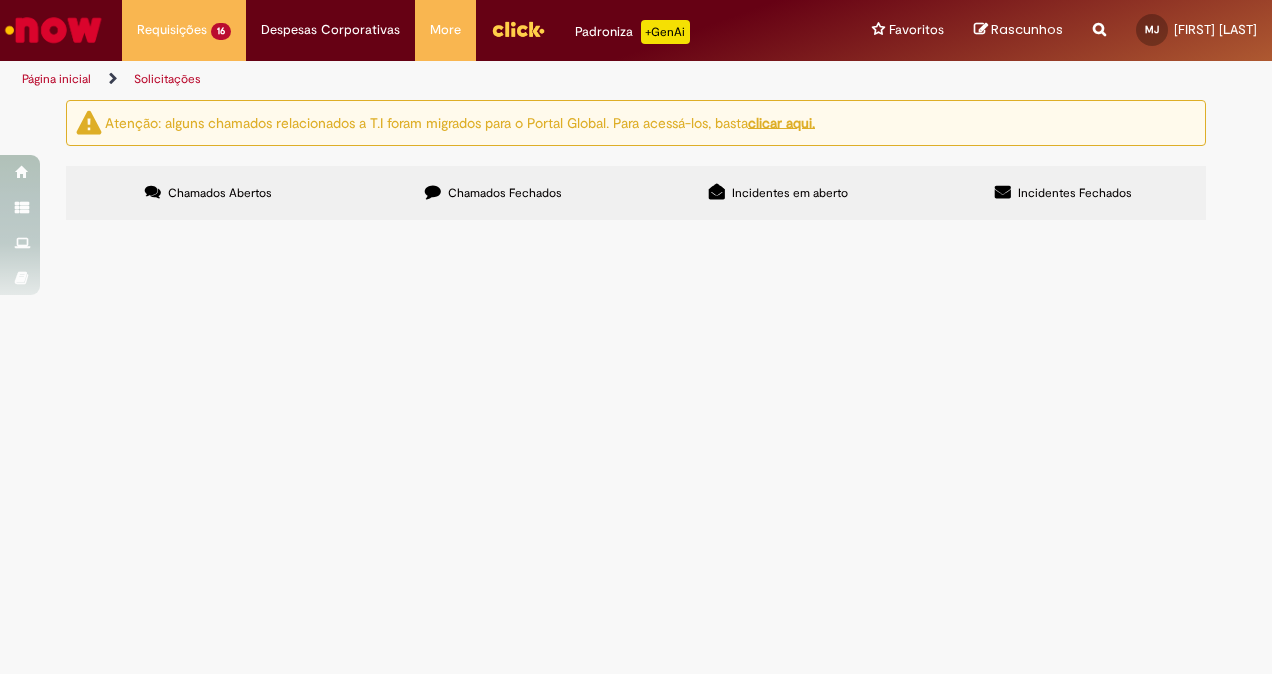 scroll, scrollTop: 446, scrollLeft: 0, axis: vertical 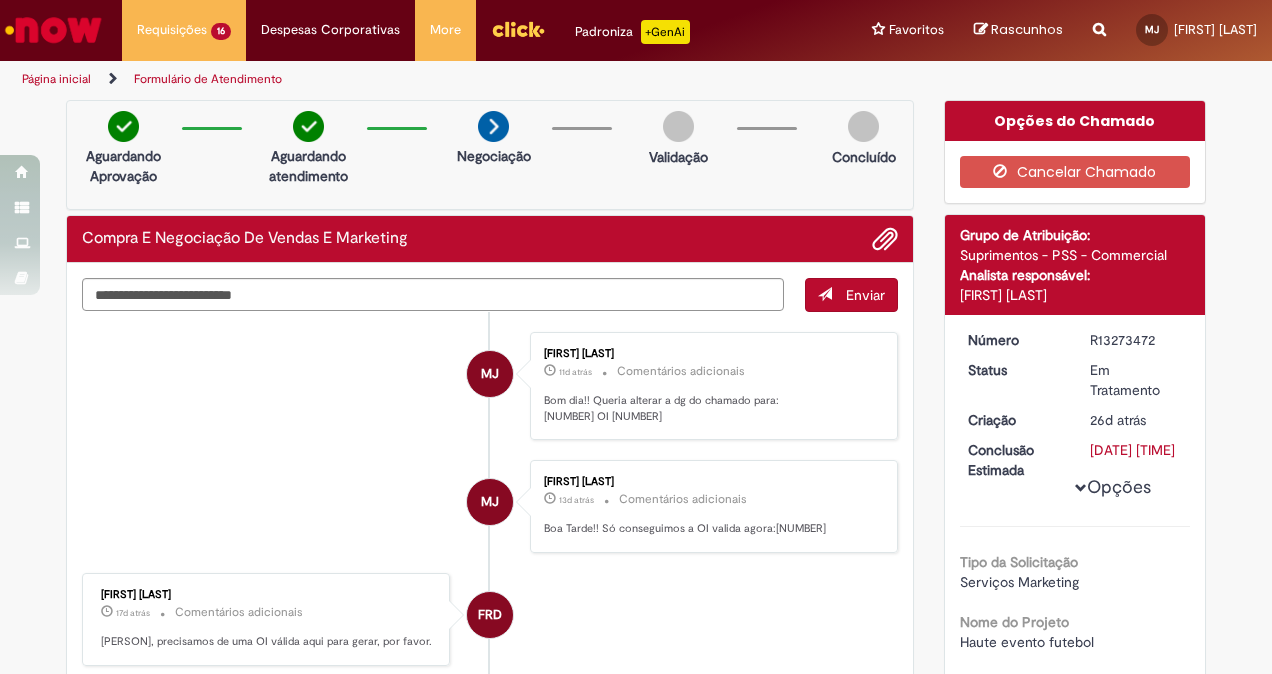 drag, startPoint x: 1079, startPoint y: 340, endPoint x: 1155, endPoint y: 336, distance: 76.105194 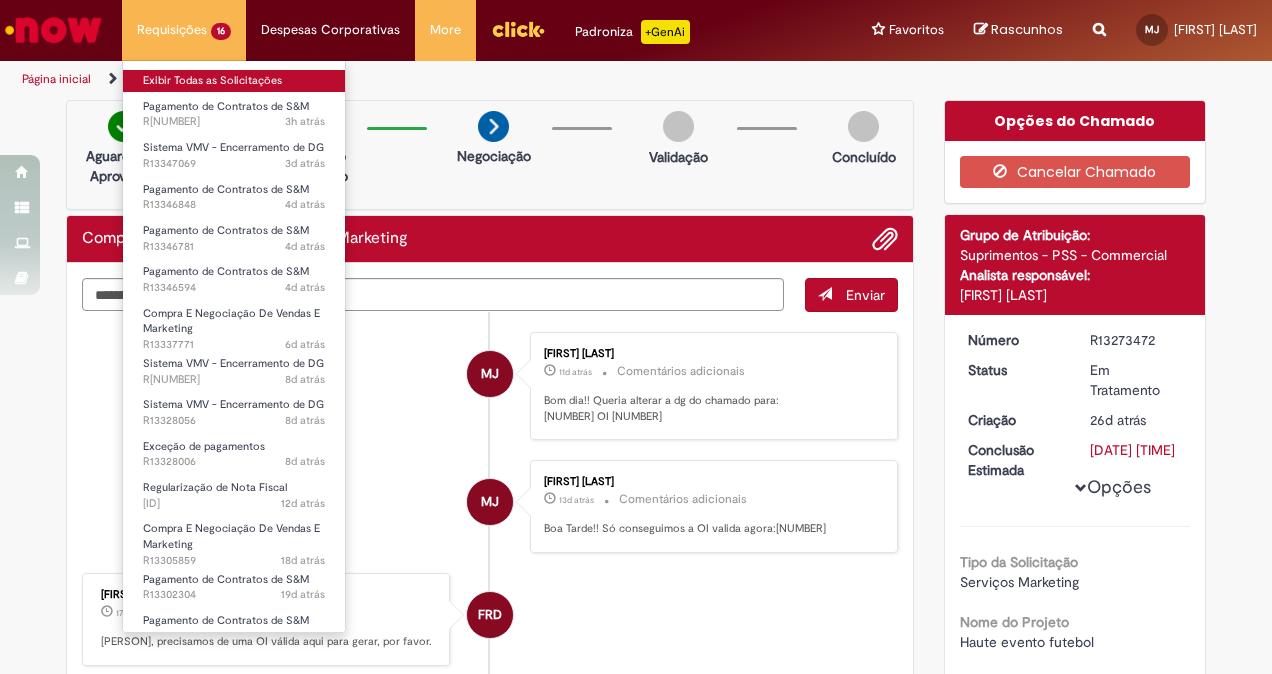 click on "Exibir Todas as Solicitações" at bounding box center (234, 81) 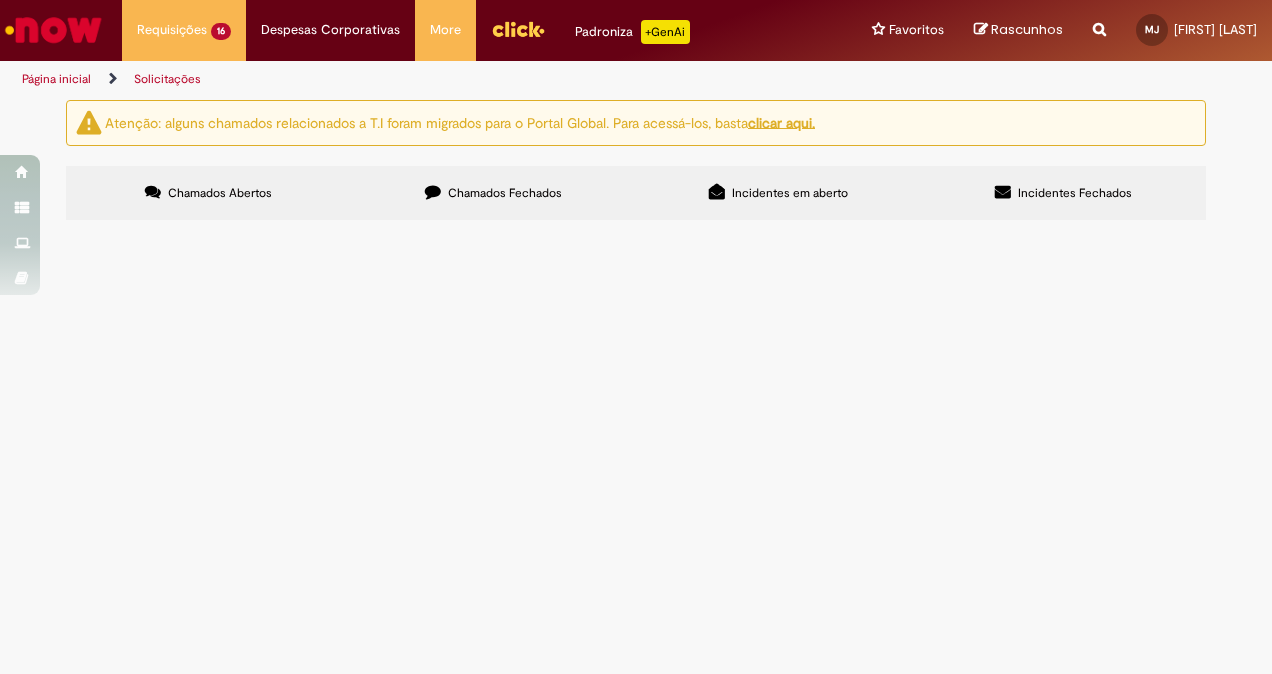 scroll, scrollTop: 307, scrollLeft: 0, axis: vertical 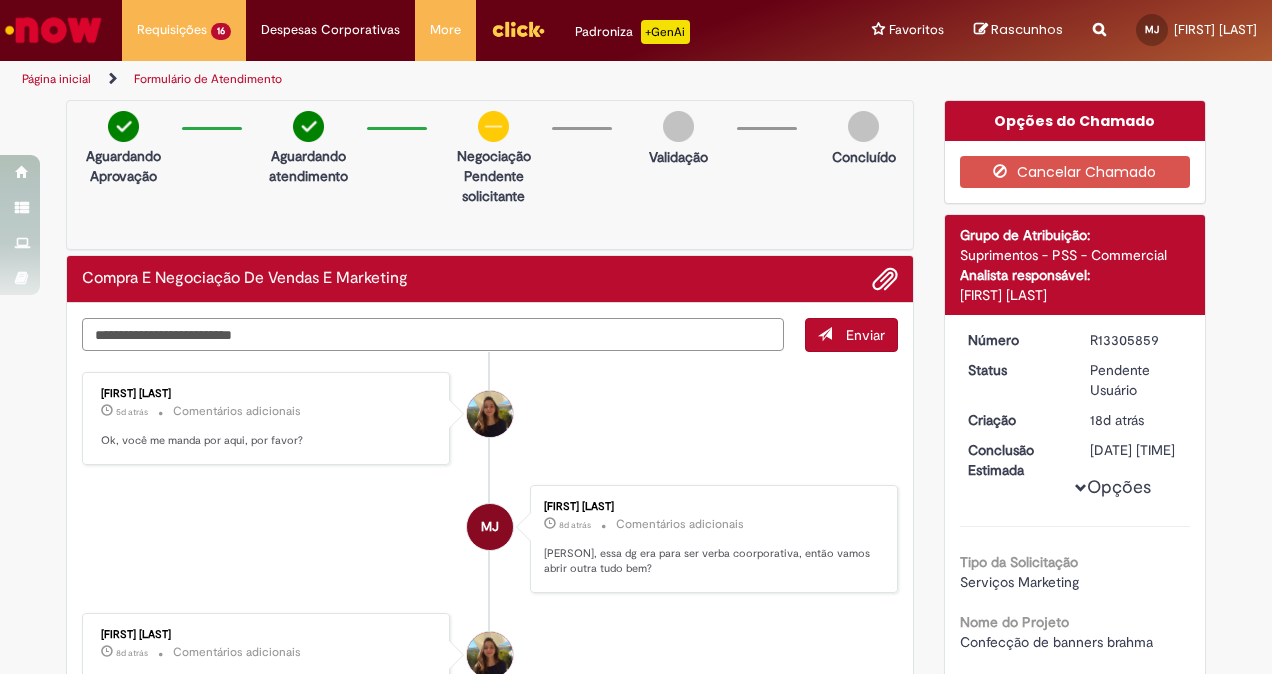 click at bounding box center (433, 334) 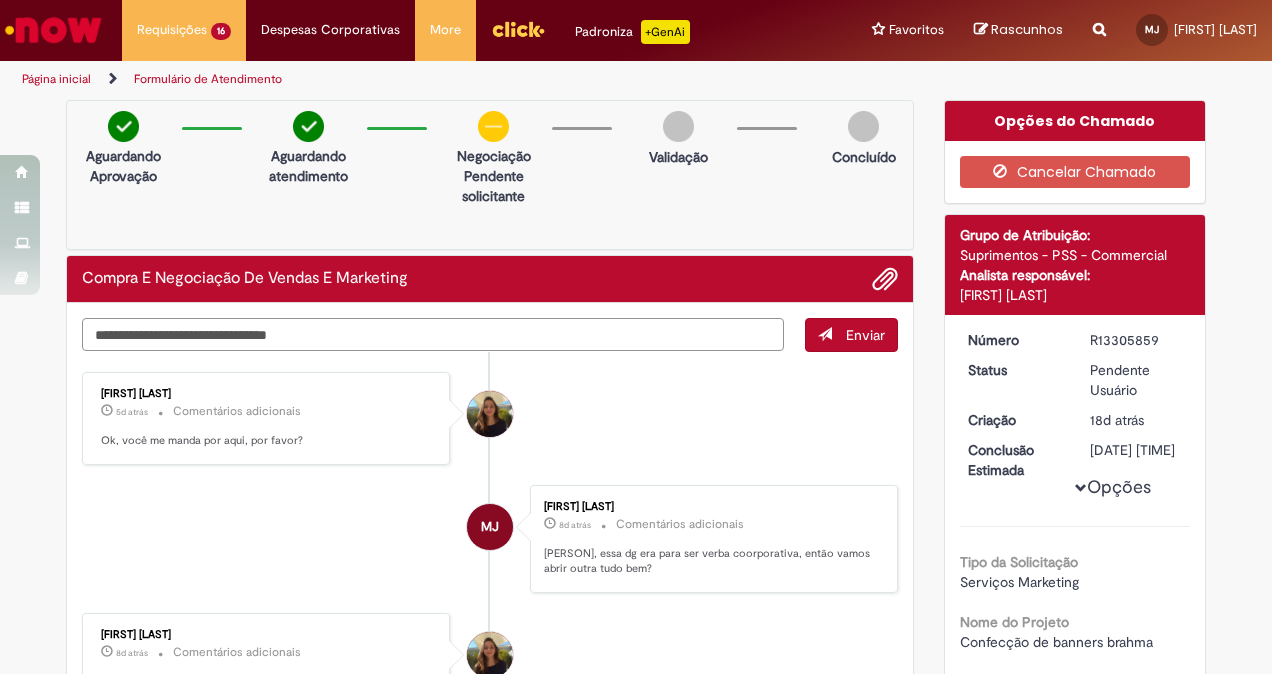 type on "**********" 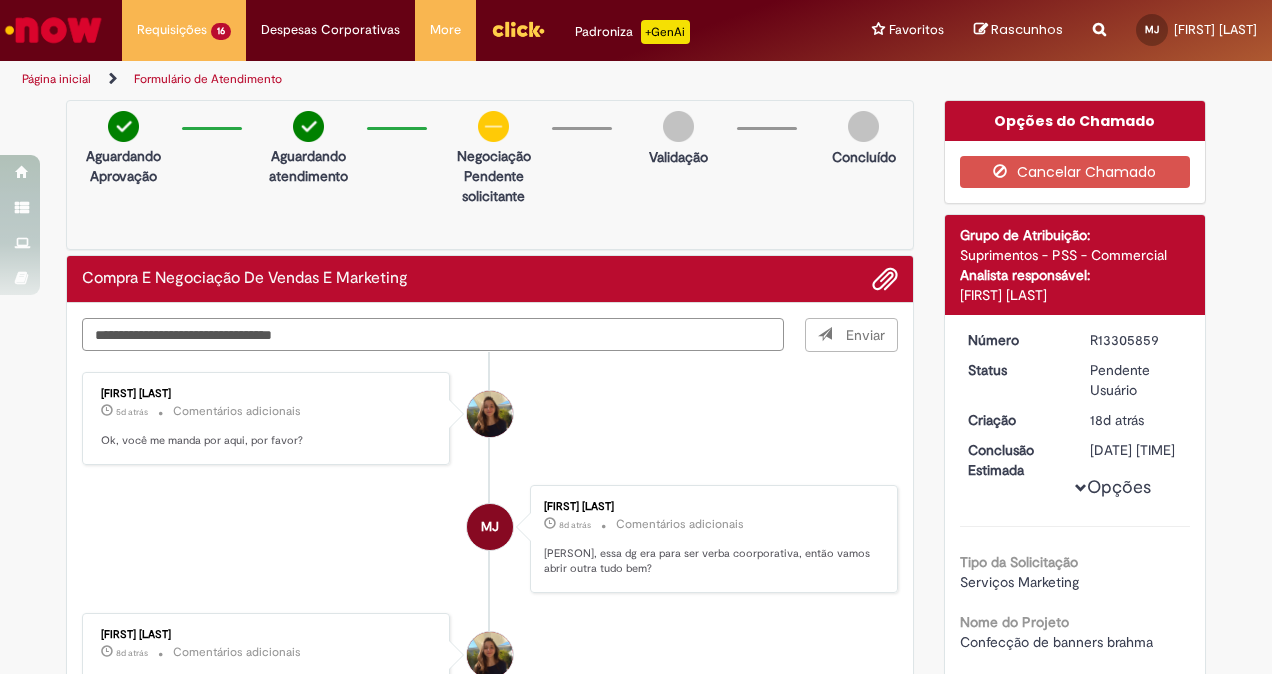 type 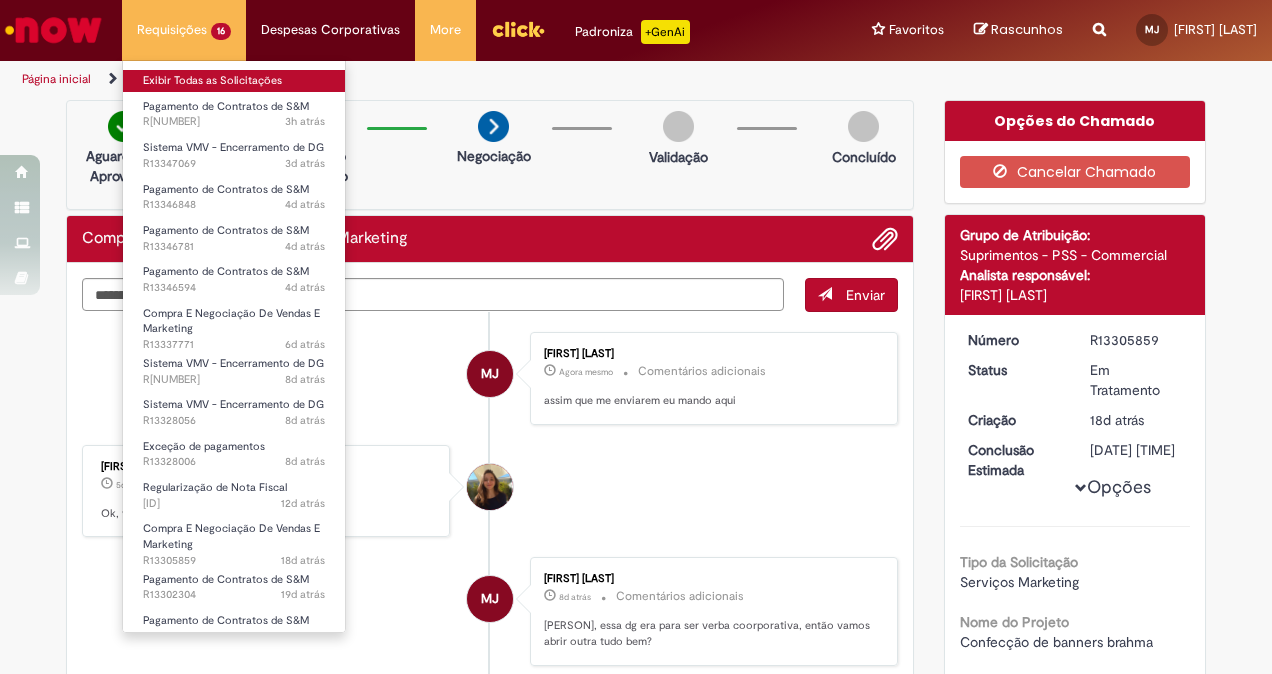click on "Exibir Todas as Solicitações" at bounding box center (234, 81) 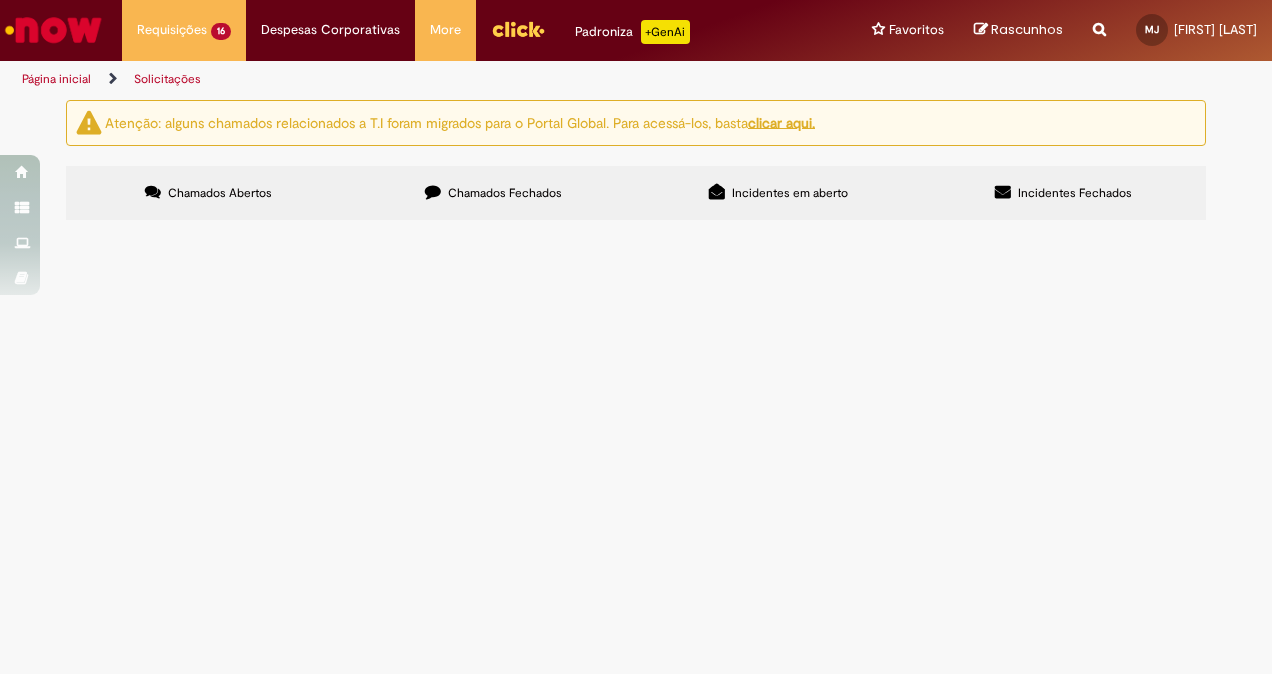 scroll, scrollTop: 533, scrollLeft: 0, axis: vertical 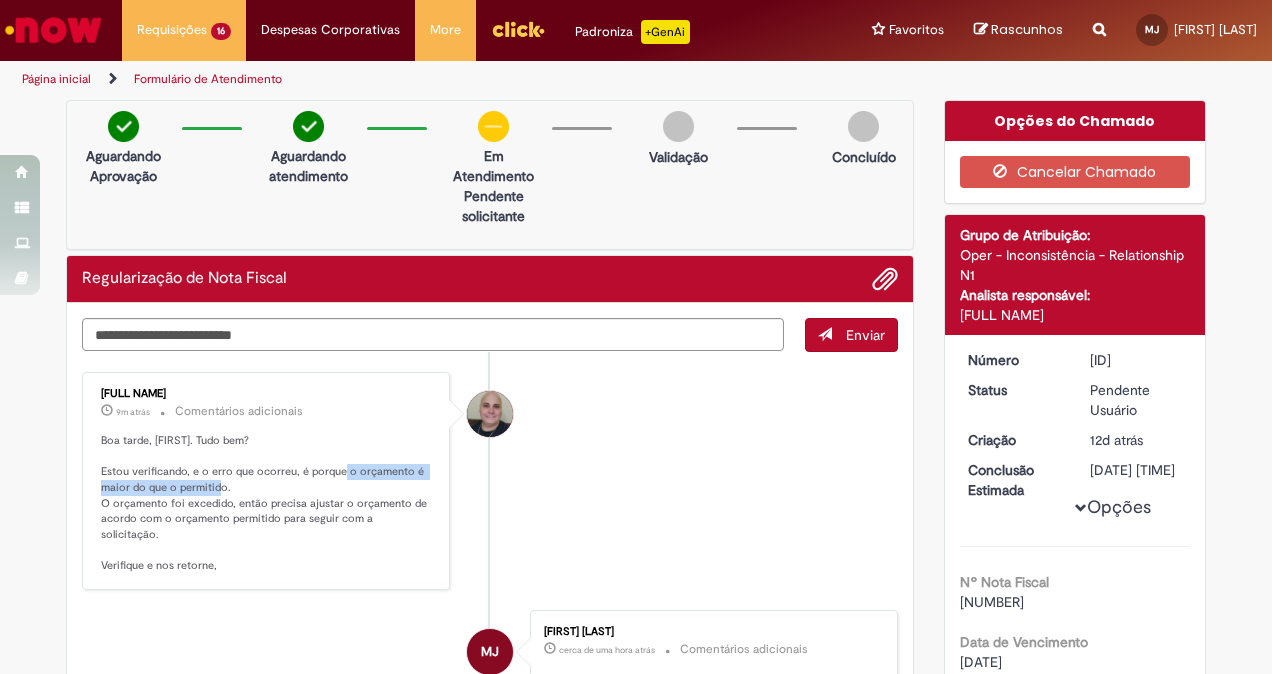 drag, startPoint x: 342, startPoint y: 469, endPoint x: 424, endPoint y: 478, distance: 82.492424 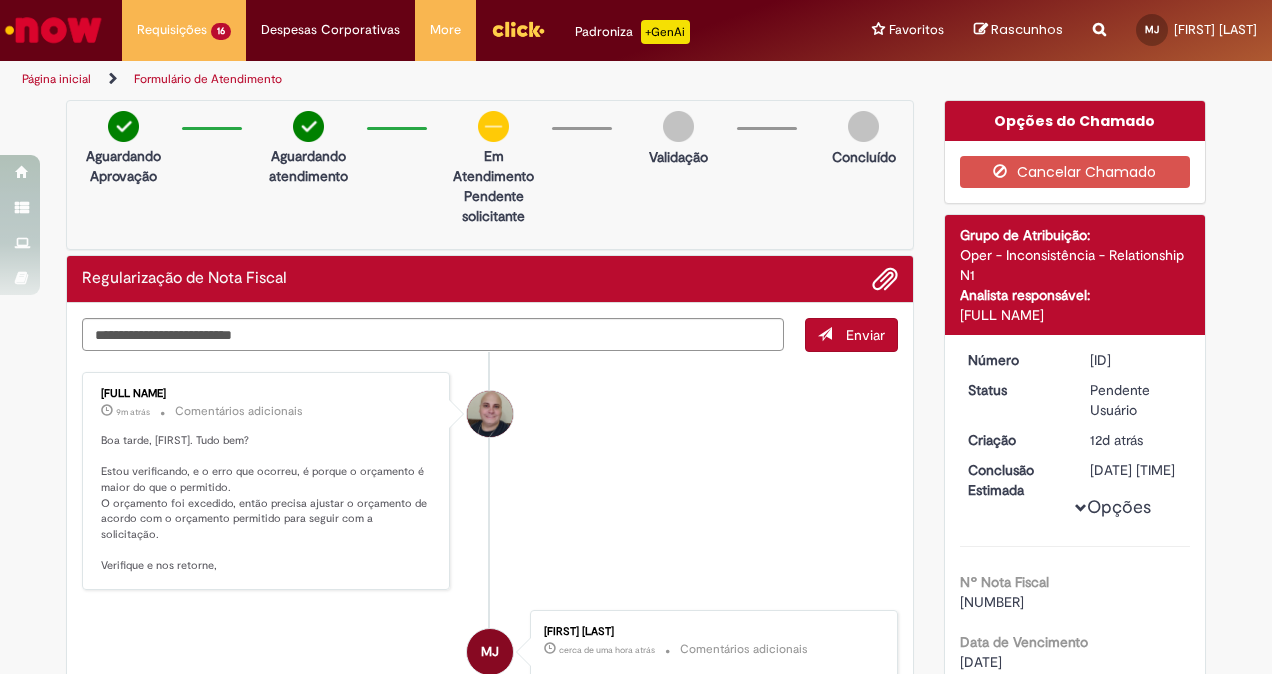 click on "Boa tarde, [FIRST]. Tudo bem?
Estou verificando, e o erro que ocorreu, é porque o orçamento é maior do que o permitido.
O orçamento foi excedido, então precisa ajustar o orçamento de acordo com o orçamento permitido para seguir com a solicitação.
Verifique e nos retorne," at bounding box center (267, 503) 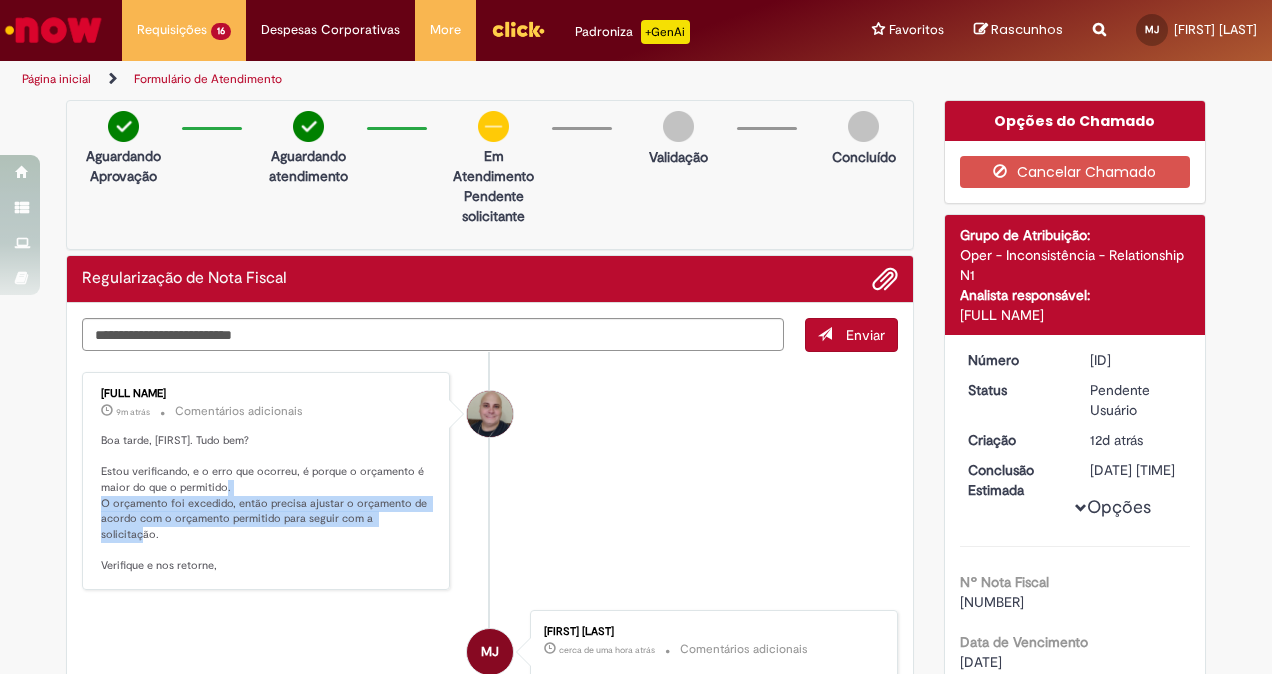 drag, startPoint x: 93, startPoint y: 493, endPoint x: 412, endPoint y: 517, distance: 319.90155 